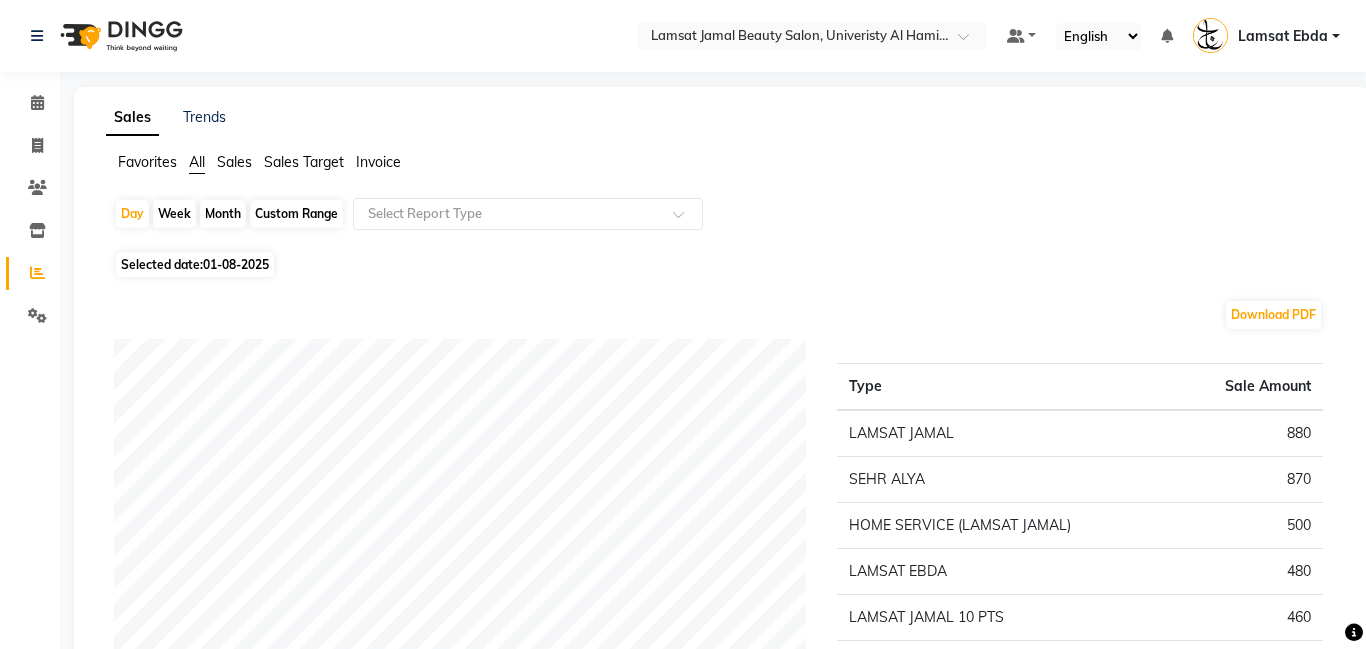 scroll, scrollTop: 291, scrollLeft: 0, axis: vertical 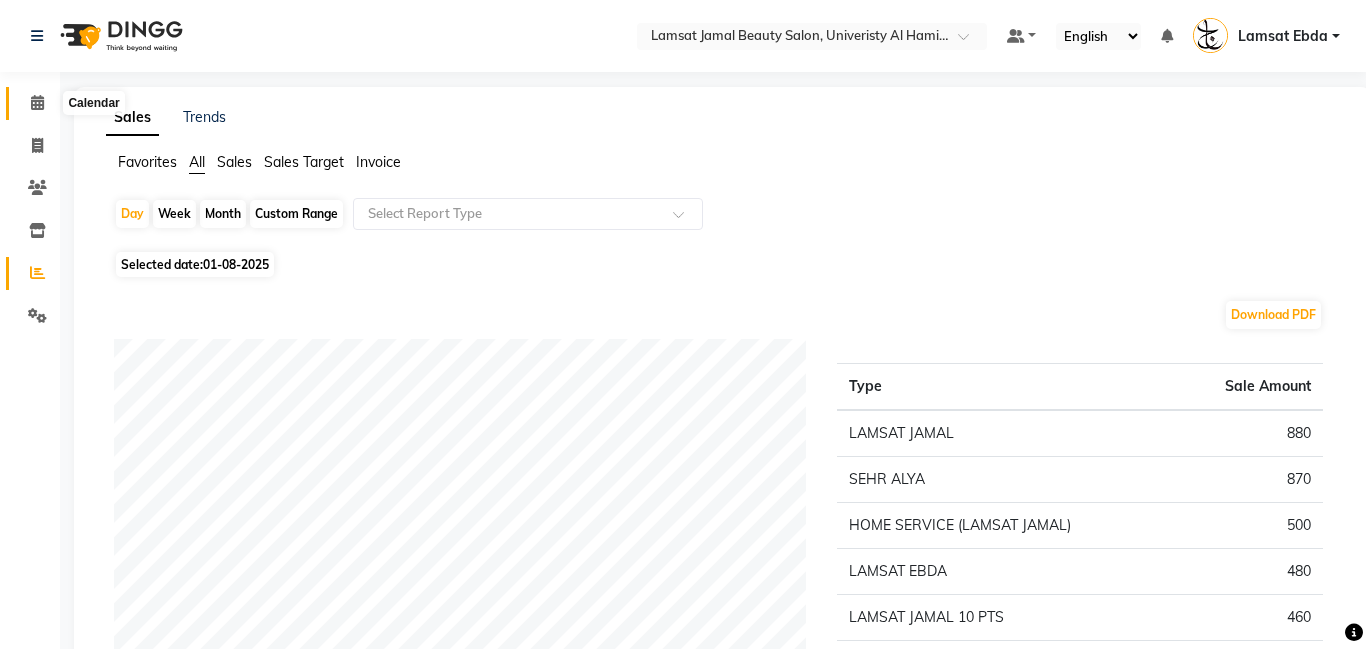 click 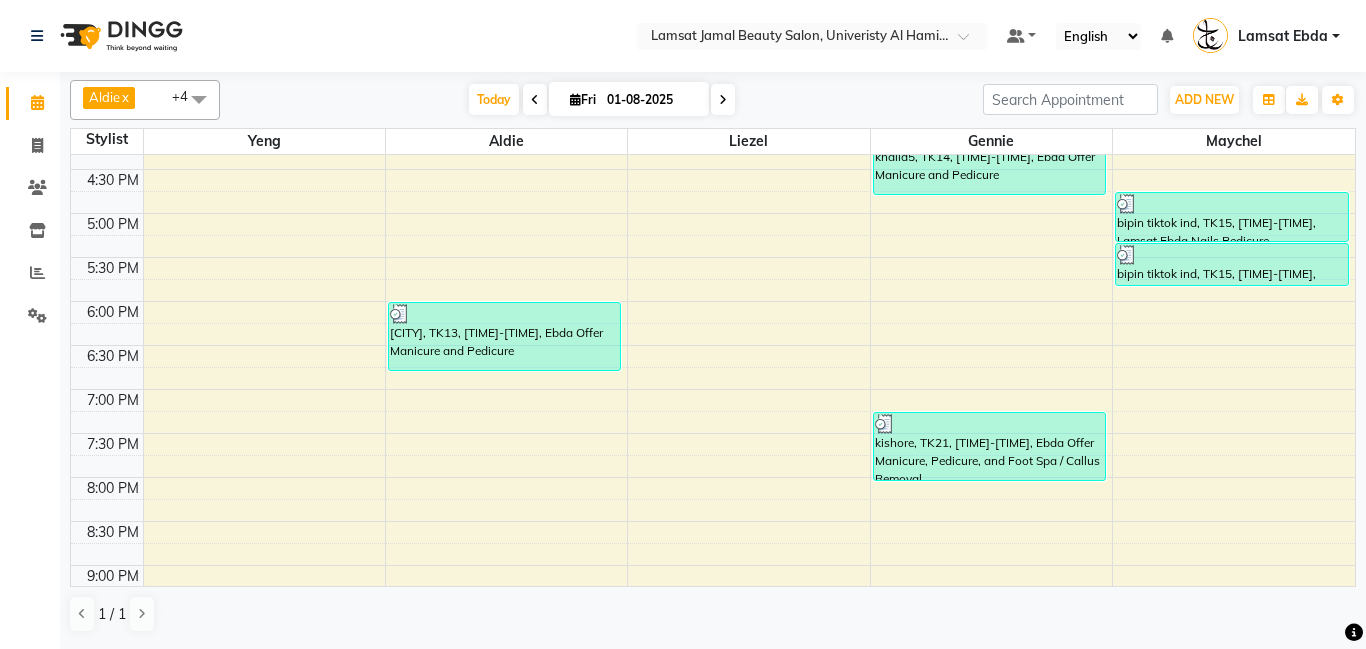 scroll, scrollTop: 899, scrollLeft: 0, axis: vertical 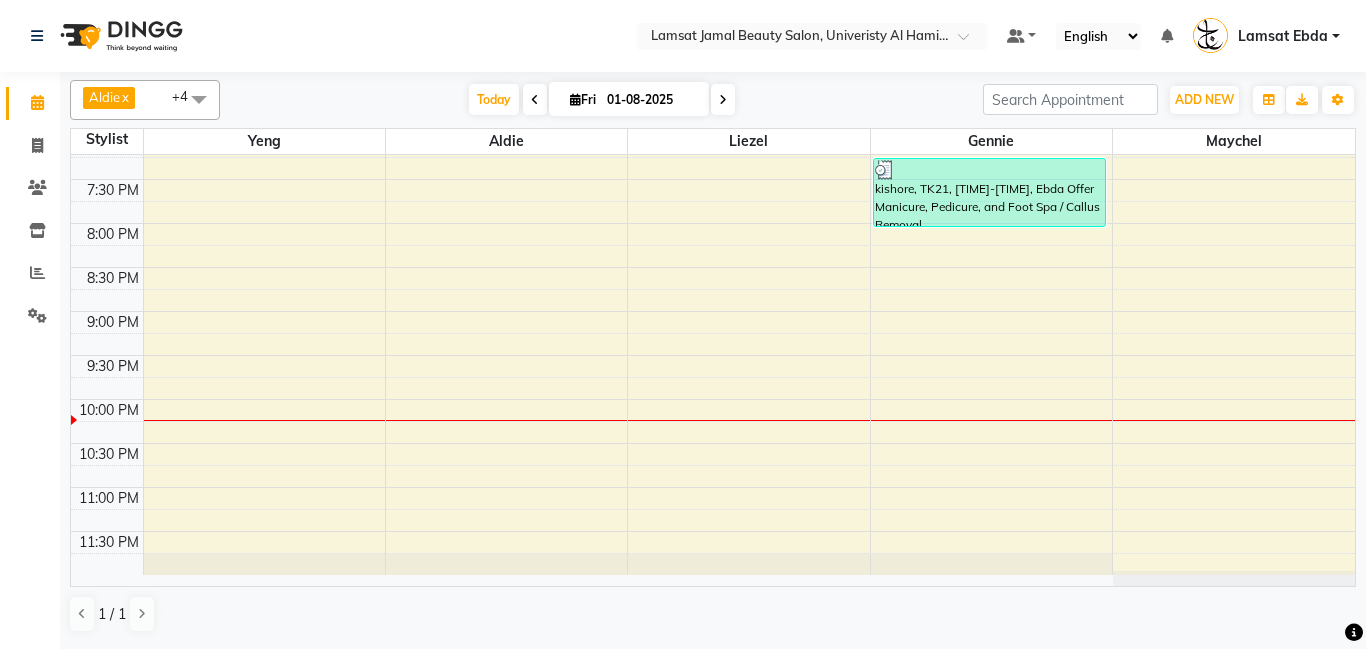 click on "9:00 AM 9:30 AM 10:00 AM 10:30 AM 11:00 AM 11:30 AM 12:00 PM 12:30 PM 1:00 PM 1:30 PM 2:00 PM 2:30 PM 3:00 PM 3:30 PM 4:00 PM 4:30 PM 5:00 PM 5:30 PM 6:00 PM 6:30 PM 7:00 PM 7:30 PM 8:00 PM 8:30 PM 9:00 PM 9:30 PM 10:00 PM 10:30 PM 11:00 PM 11:30 PM HS [PERSON], TK10, [TIME]-[TIME], HS Jamal Nails Classic Manicure & Pedicure zayed, TK13, [TIME]-[TIME], Ebda Offer Manicure and Pedicure khalid5, TK14, [TIME]-[TIME], Ebda Offer Manicure and Pedicure kishore, TK21, [TIME]-[TIME], Ebda Offer Manicure, Pedicure, and Foot Spa / Callus Removal bipin tiktok ind, TK15, [TIME]-[TIME], Lamsat Ebda Nails Pedicure bipin tiktok ind, TK15, [TIME]-[TIME], Ebda Offer Foot Massage 30min" at bounding box center [713, -85] 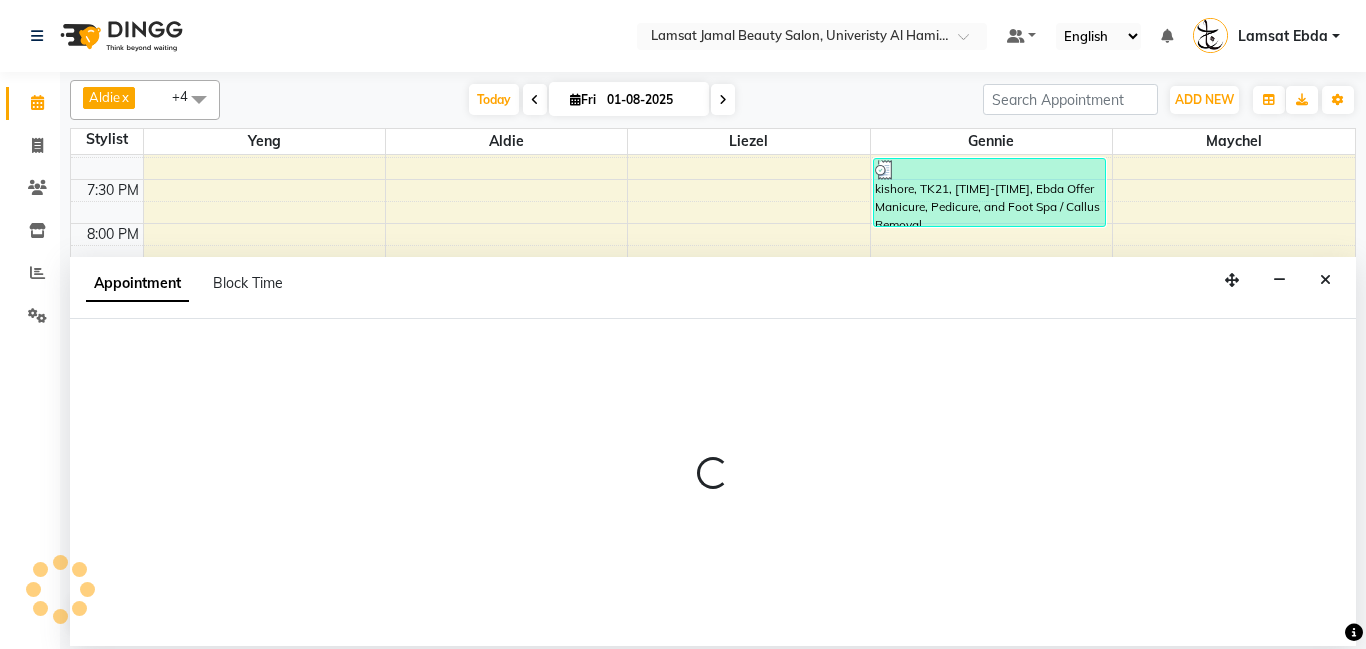 select on "[NUMBER]" 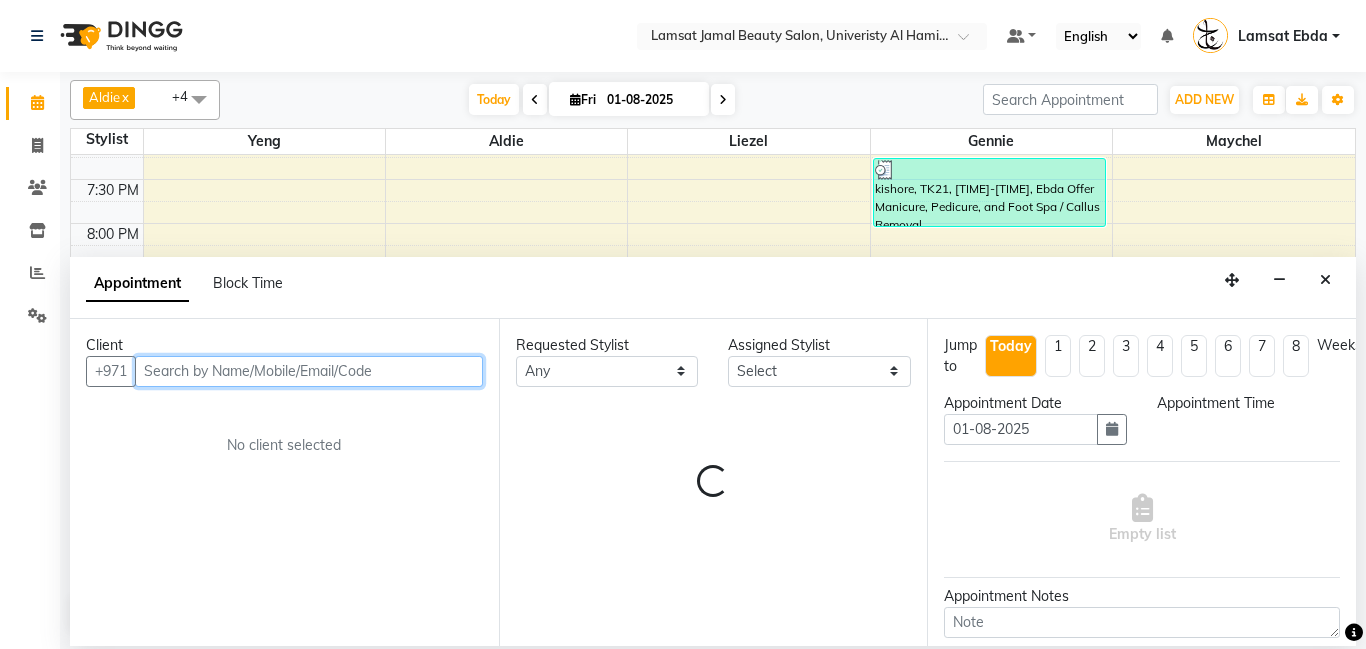 select on "1305" 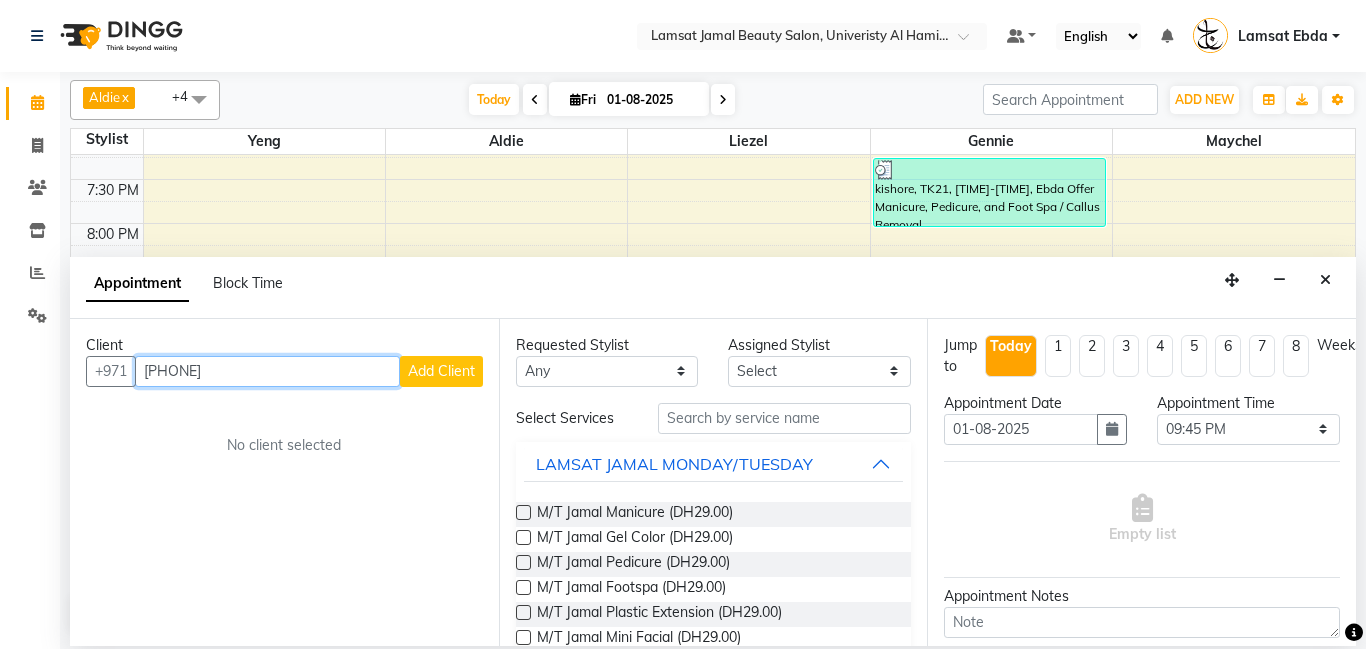 type on "[PHONE]" 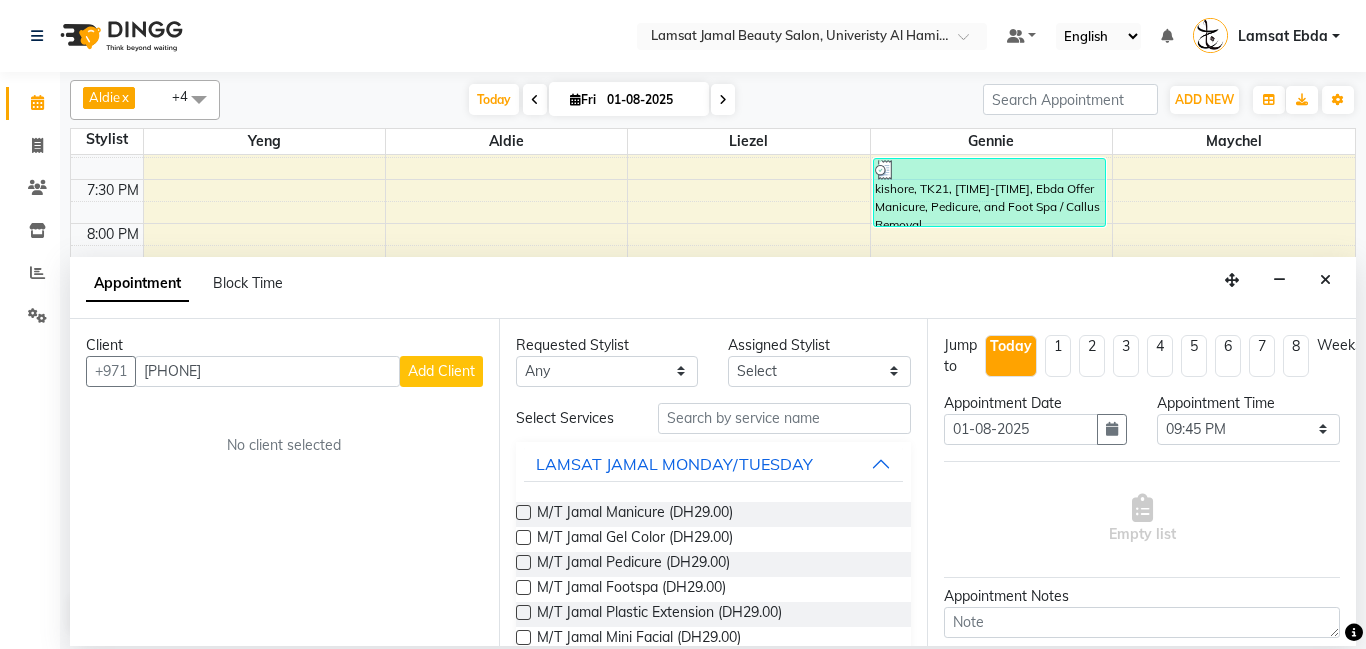 click on "Add Client" at bounding box center (441, 371) 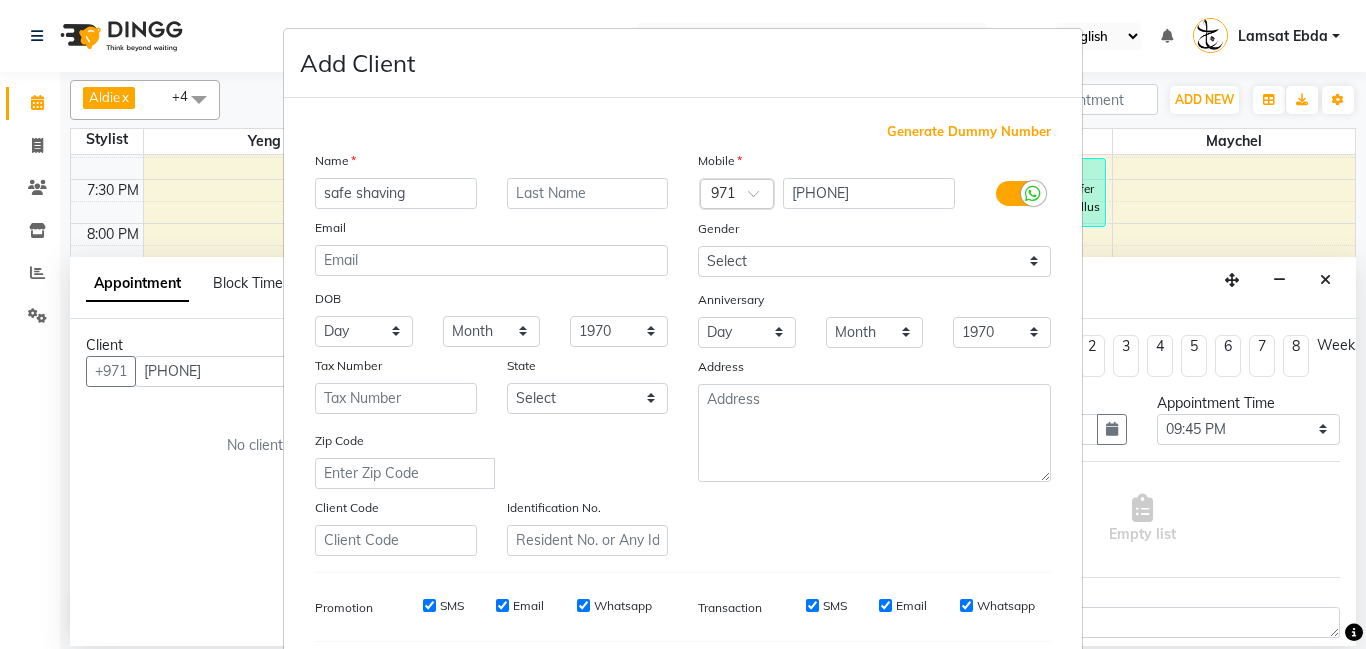scroll, scrollTop: 274, scrollLeft: 0, axis: vertical 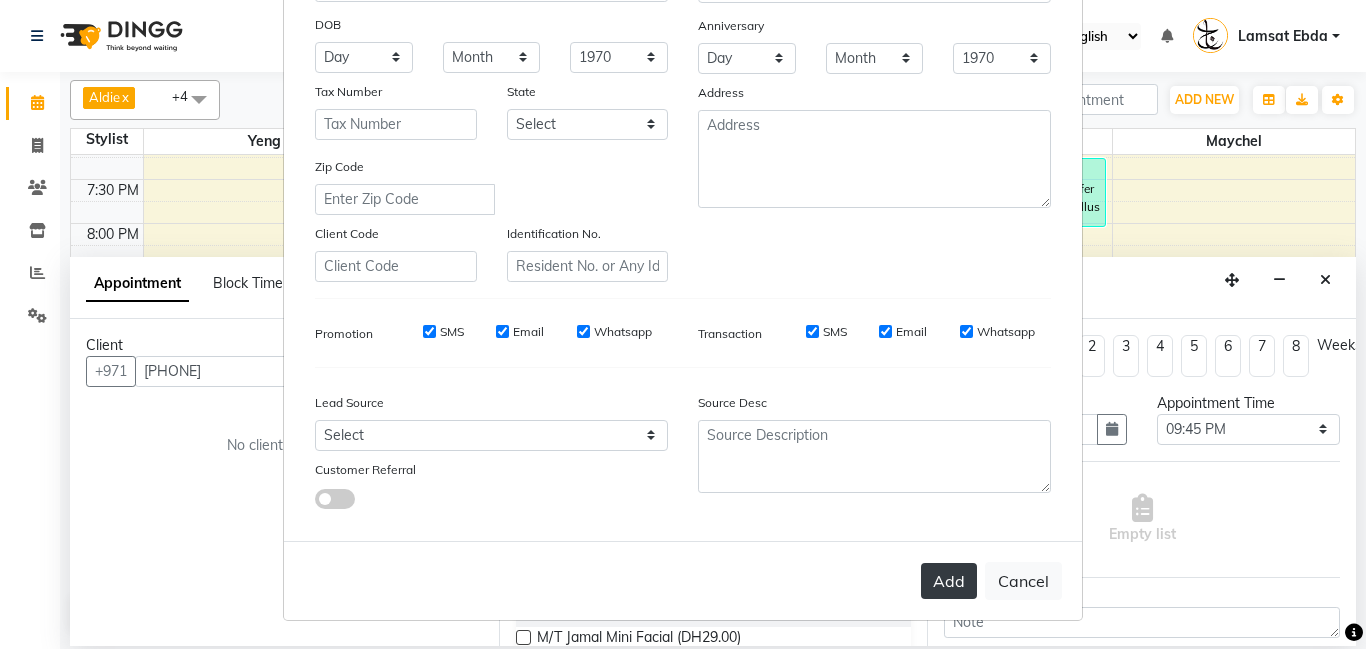 type on "safe shaving" 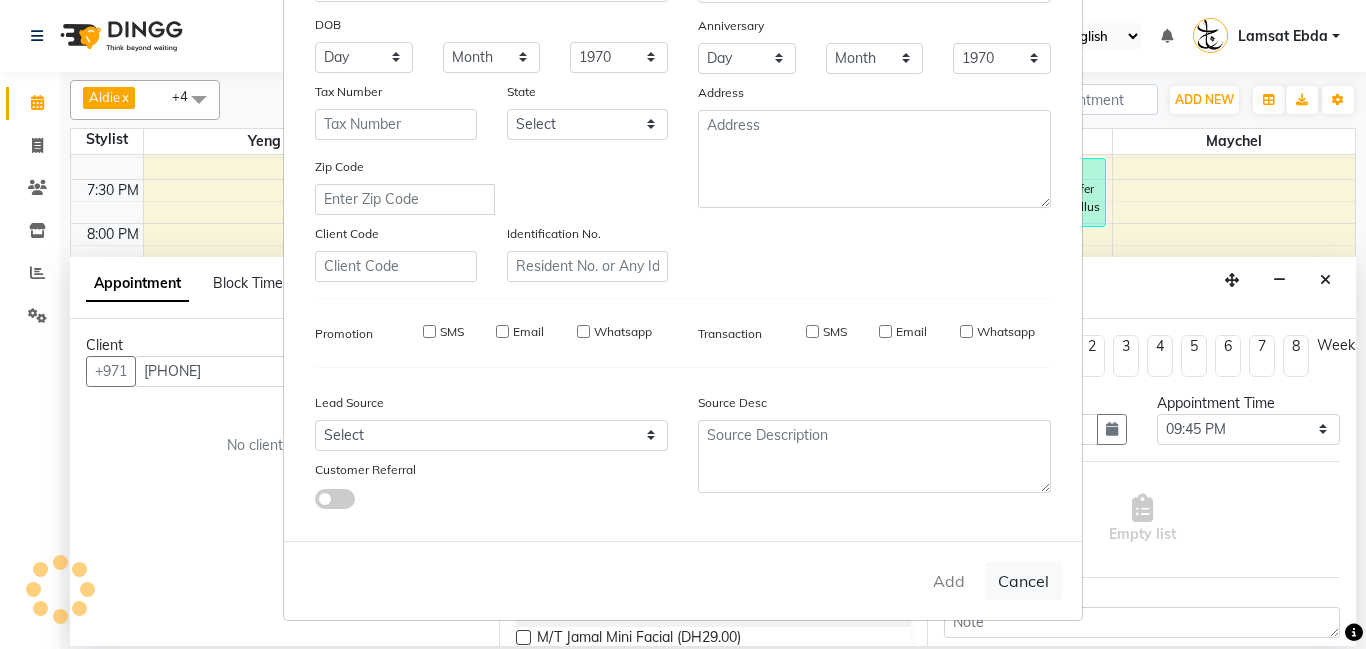 type on "50*****13" 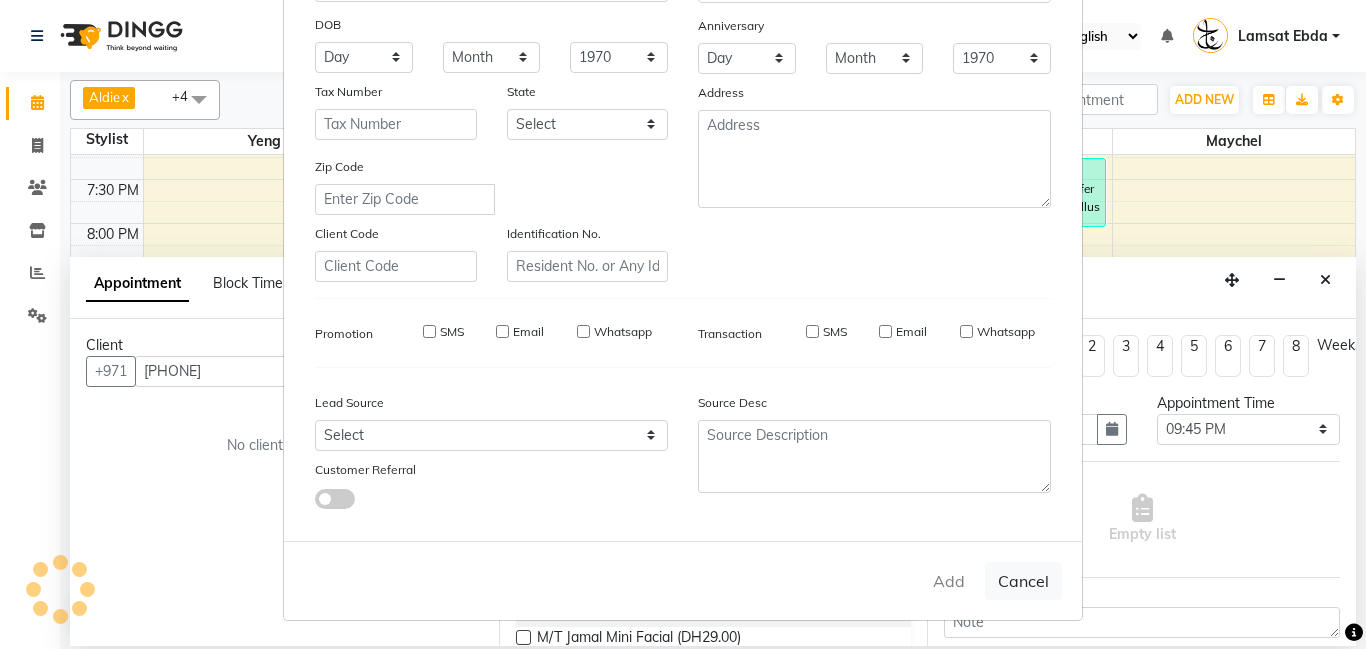 type 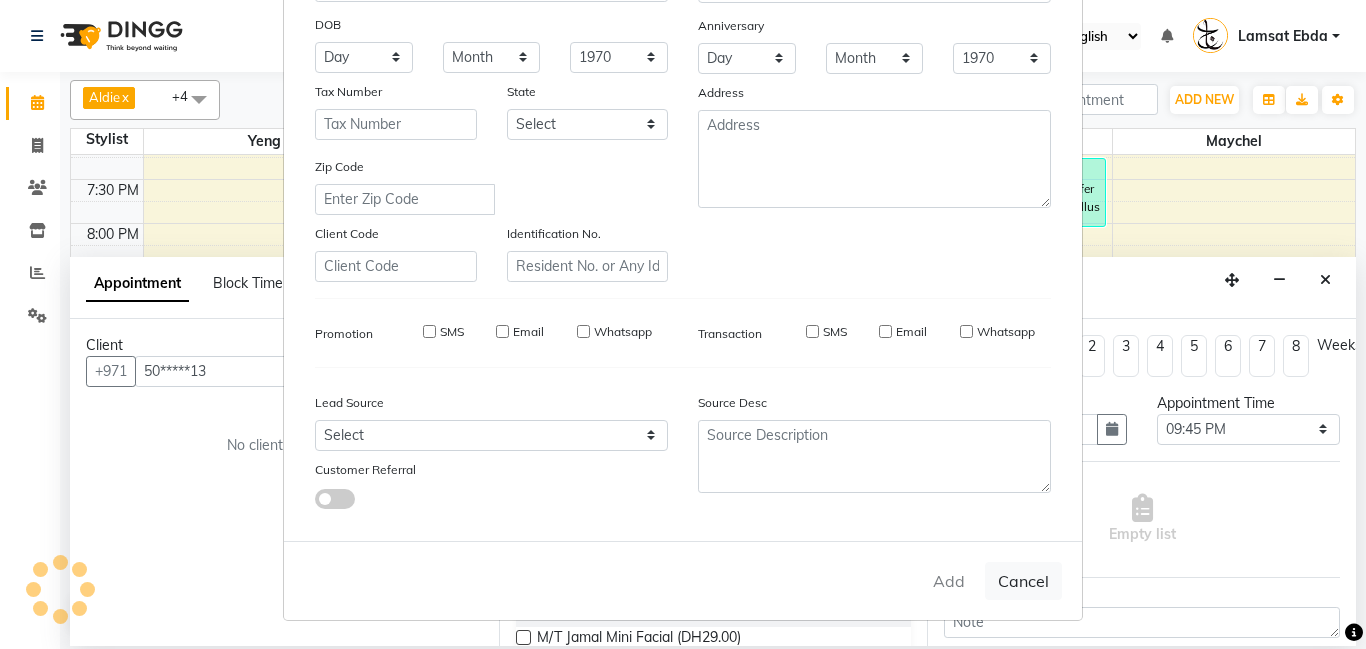 select 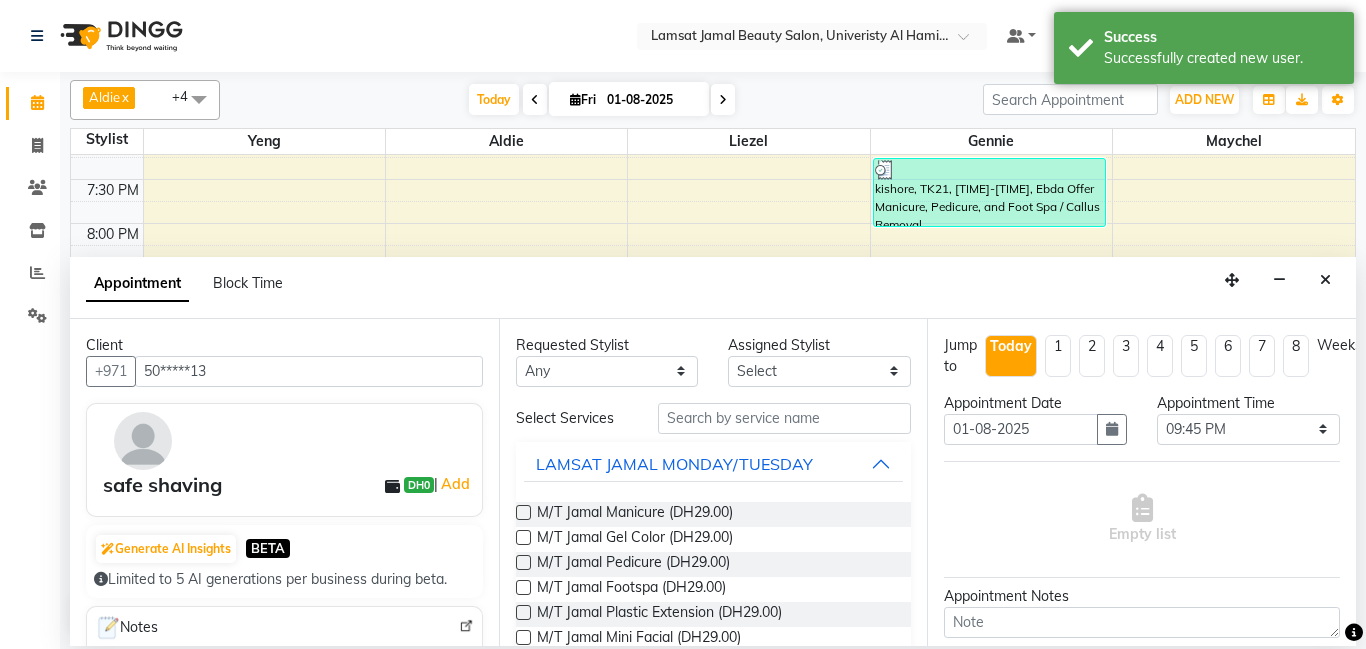 scroll, scrollTop: 180, scrollLeft: 0, axis: vertical 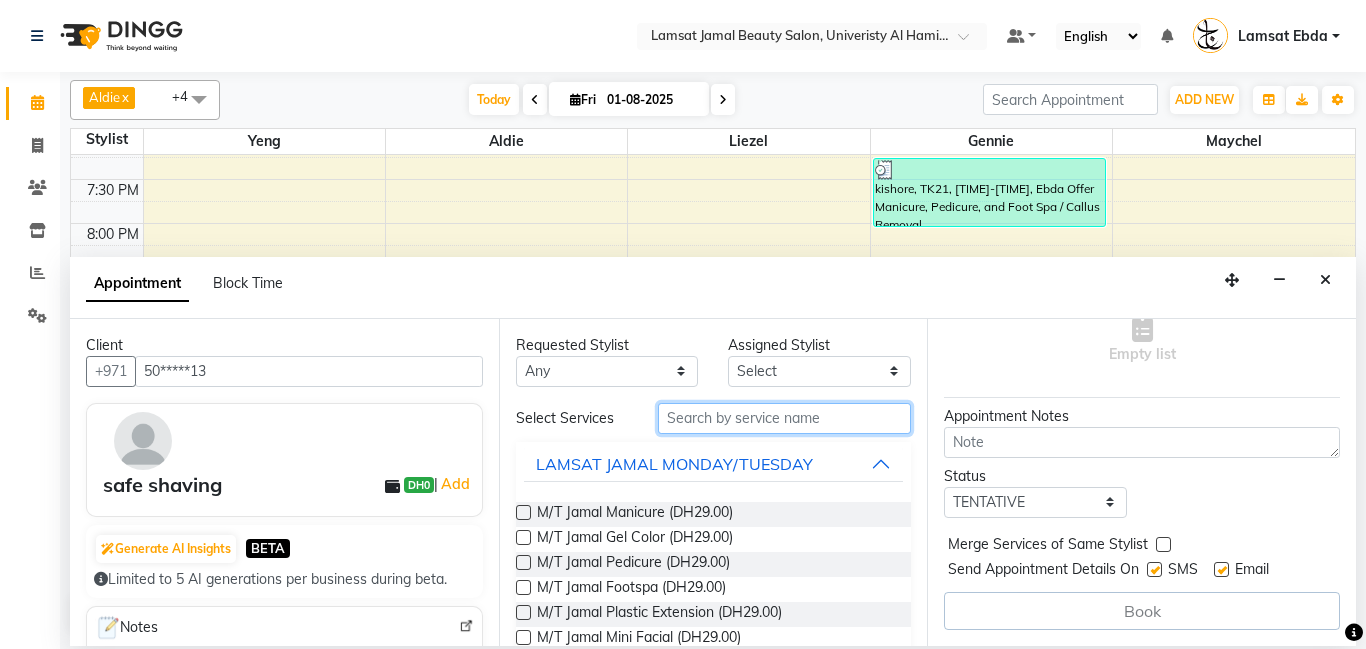 click at bounding box center [785, 418] 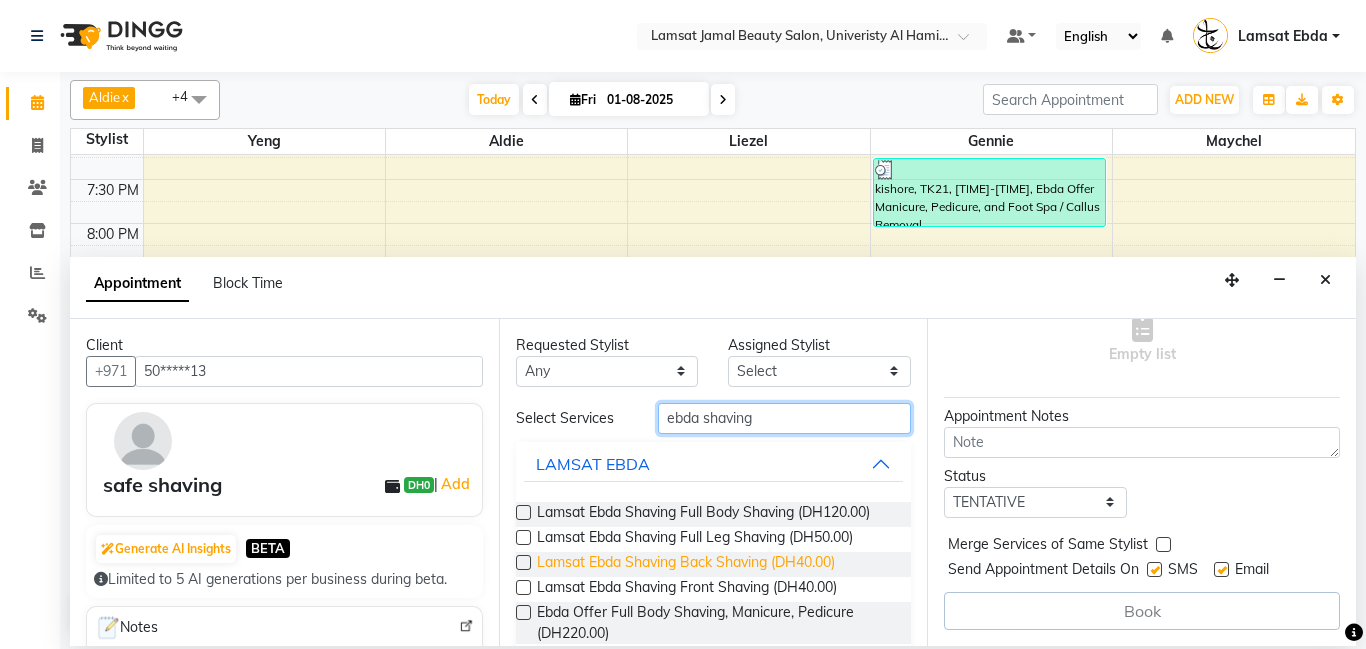scroll, scrollTop: 55, scrollLeft: 0, axis: vertical 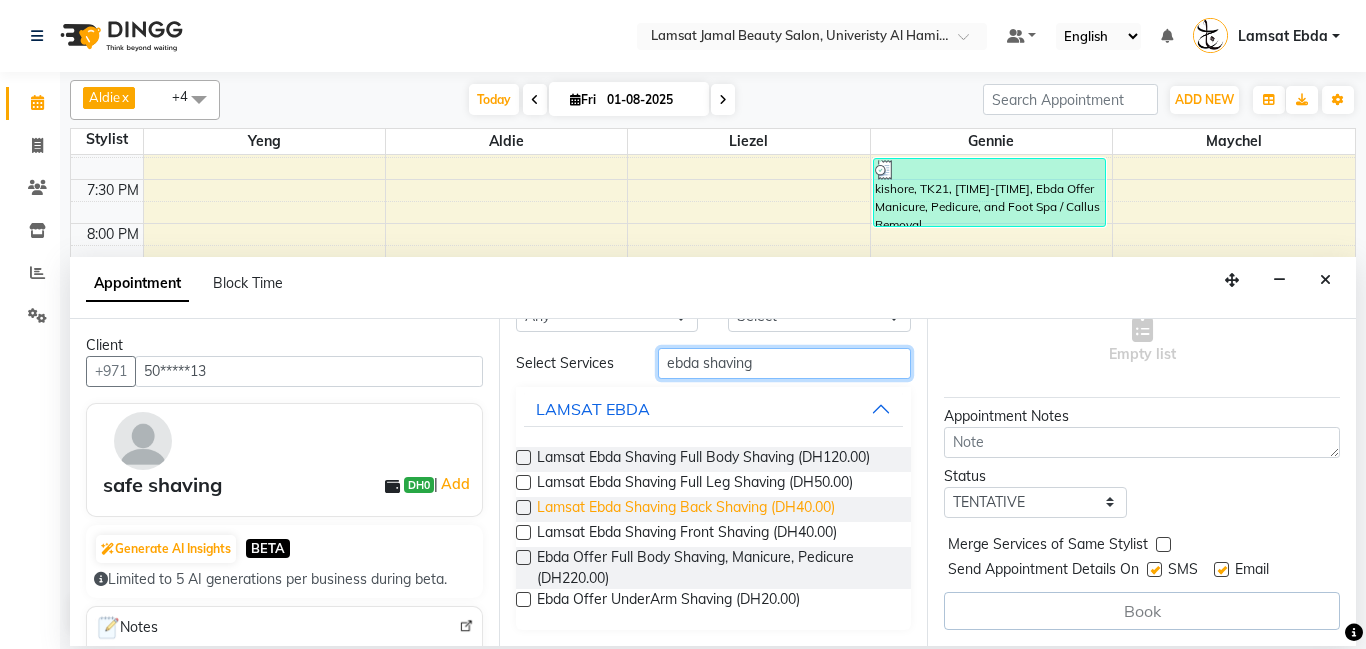 type on "ebda shaving" 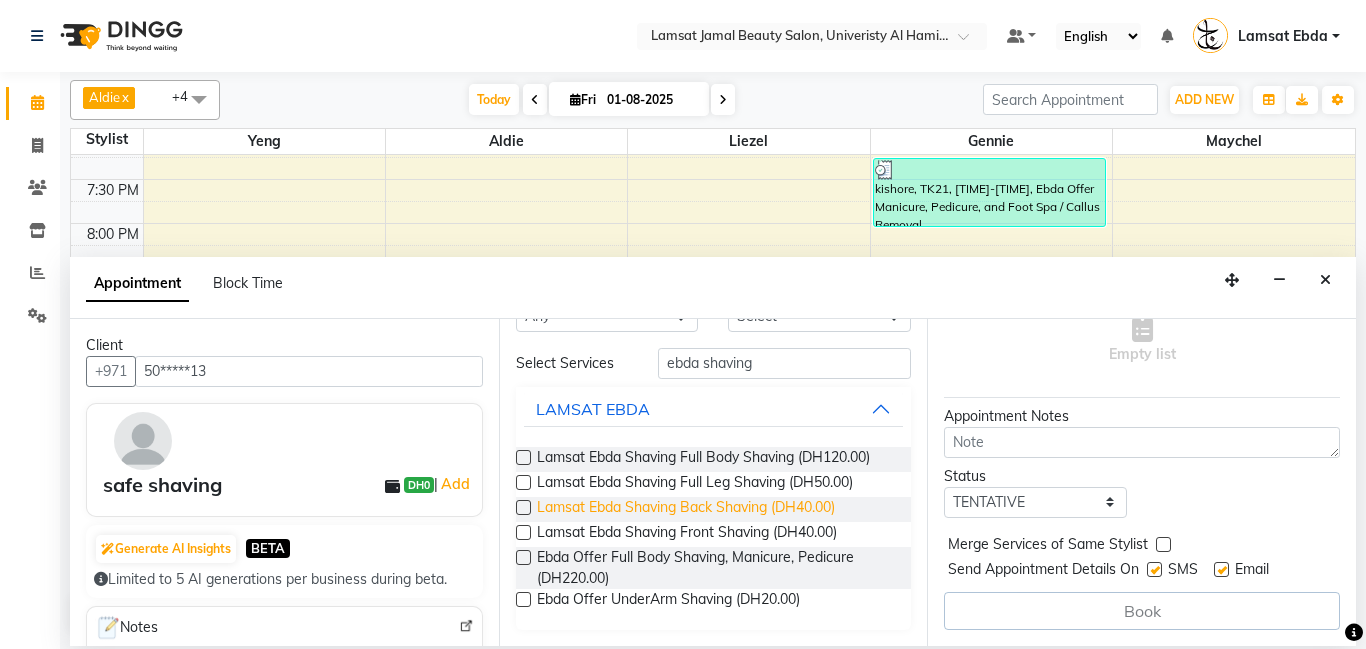 click on "Lamsat Ebda Shaving Back Shaving (DH40.00)" at bounding box center (686, 509) 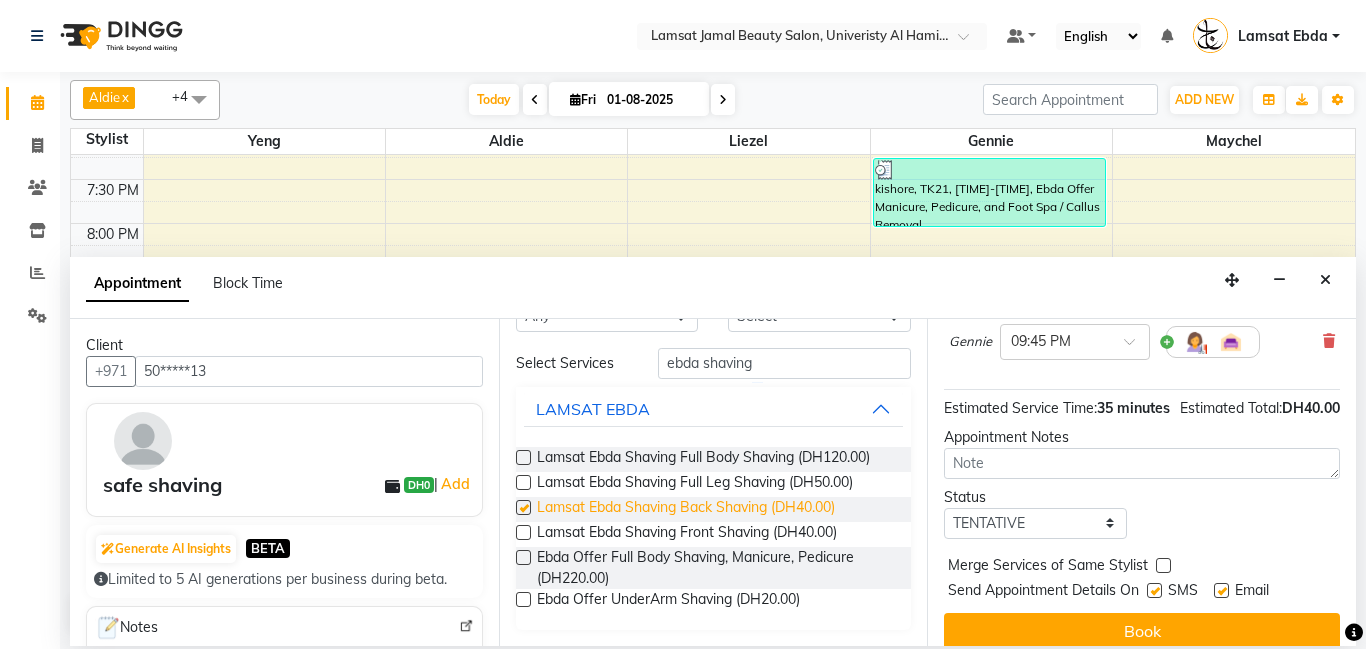 checkbox on "false" 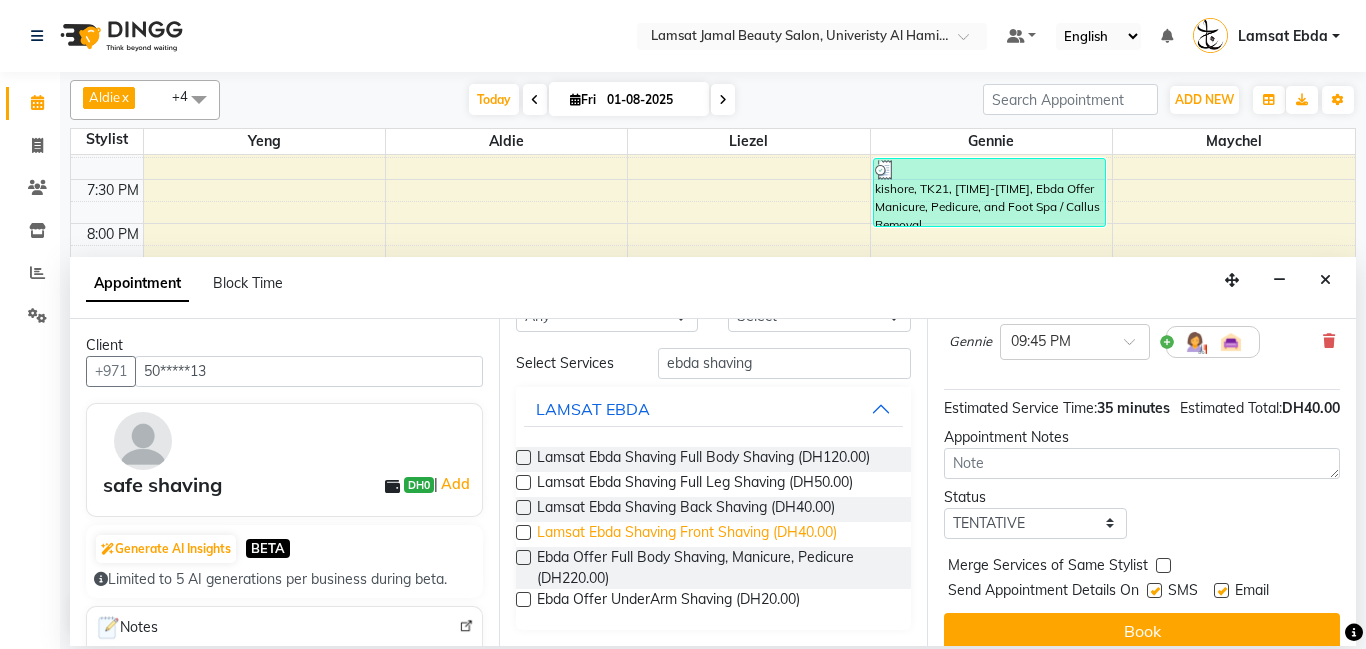 click on "Lamsat Ebda Shaving Front Shaving (DH40.00)" at bounding box center (687, 534) 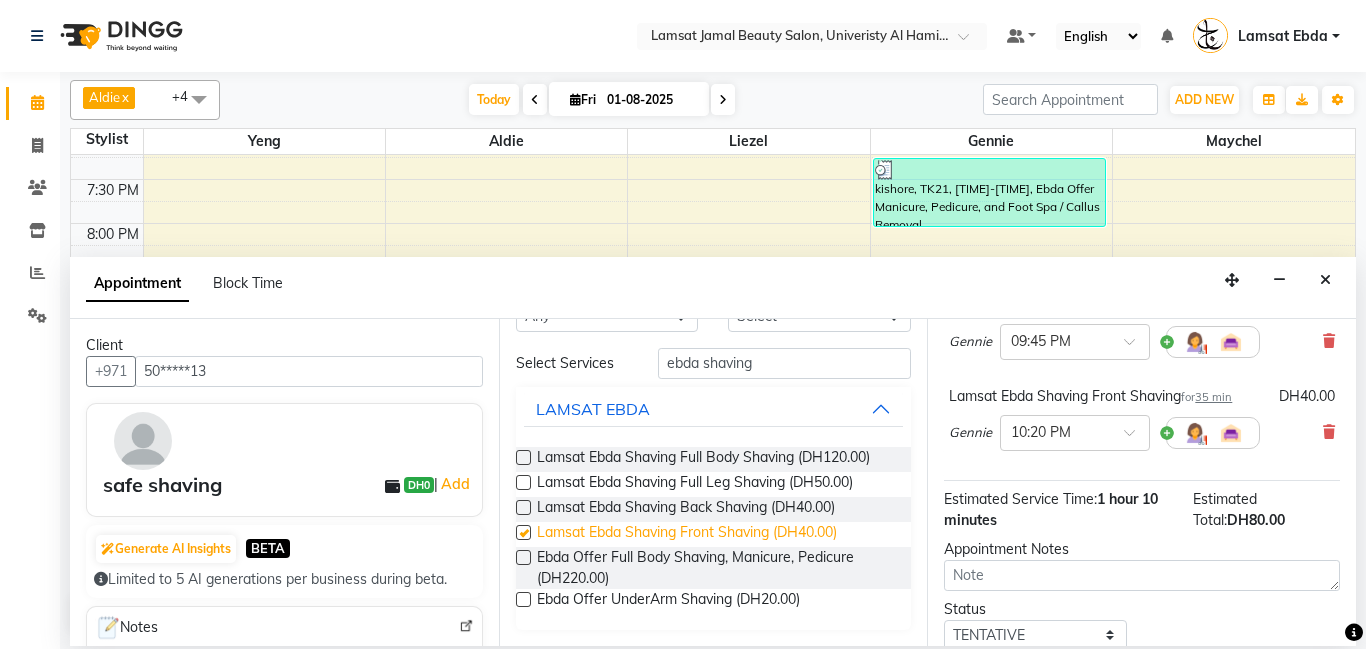 checkbox on "false" 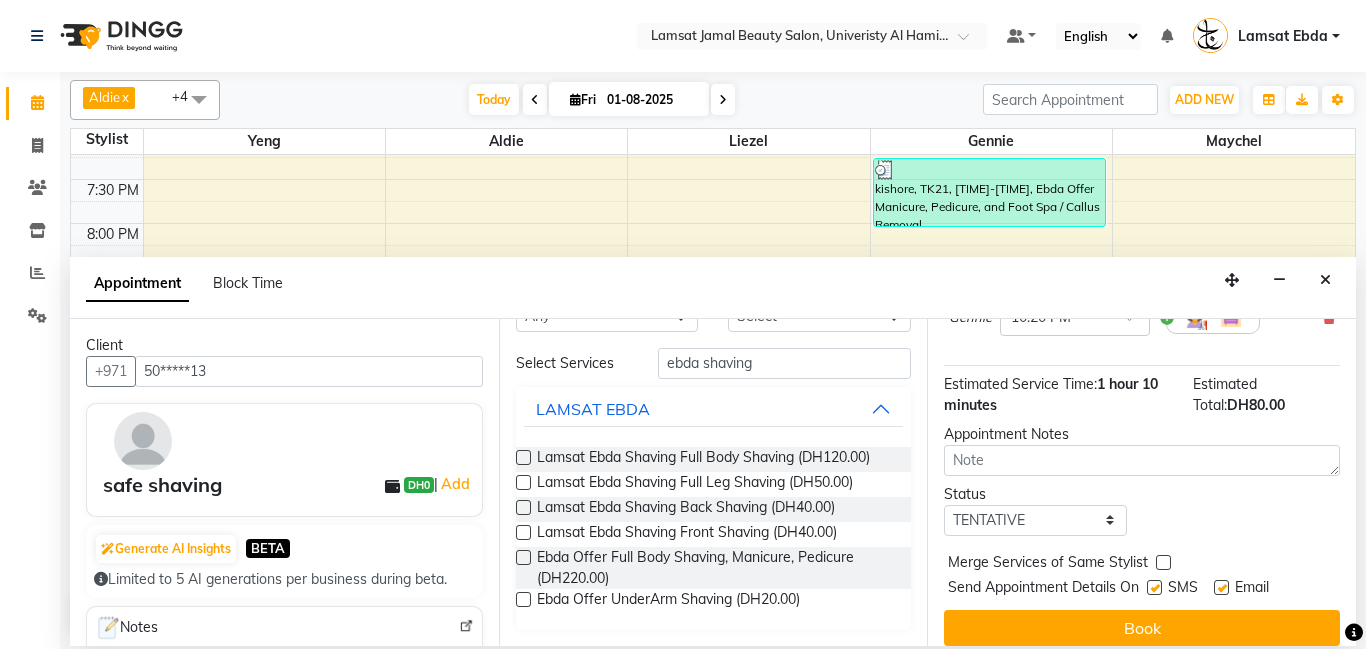 scroll, scrollTop: 311, scrollLeft: 0, axis: vertical 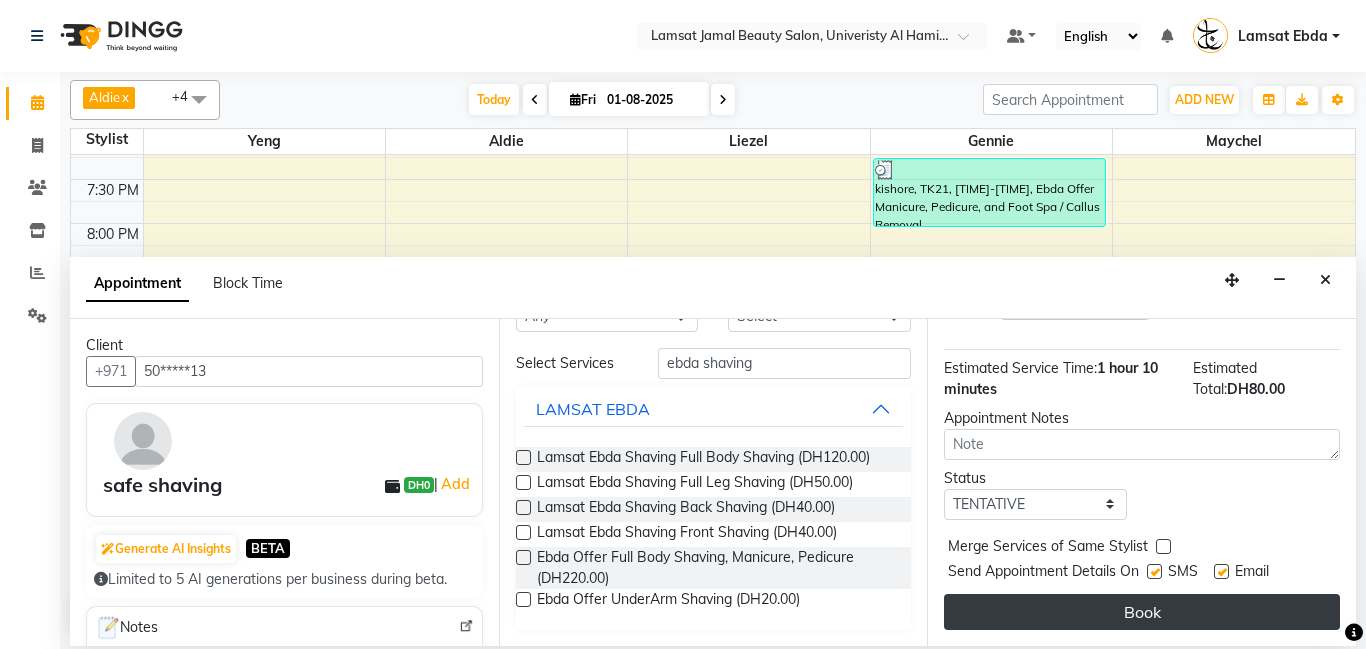 click on "Book" at bounding box center [1142, 612] 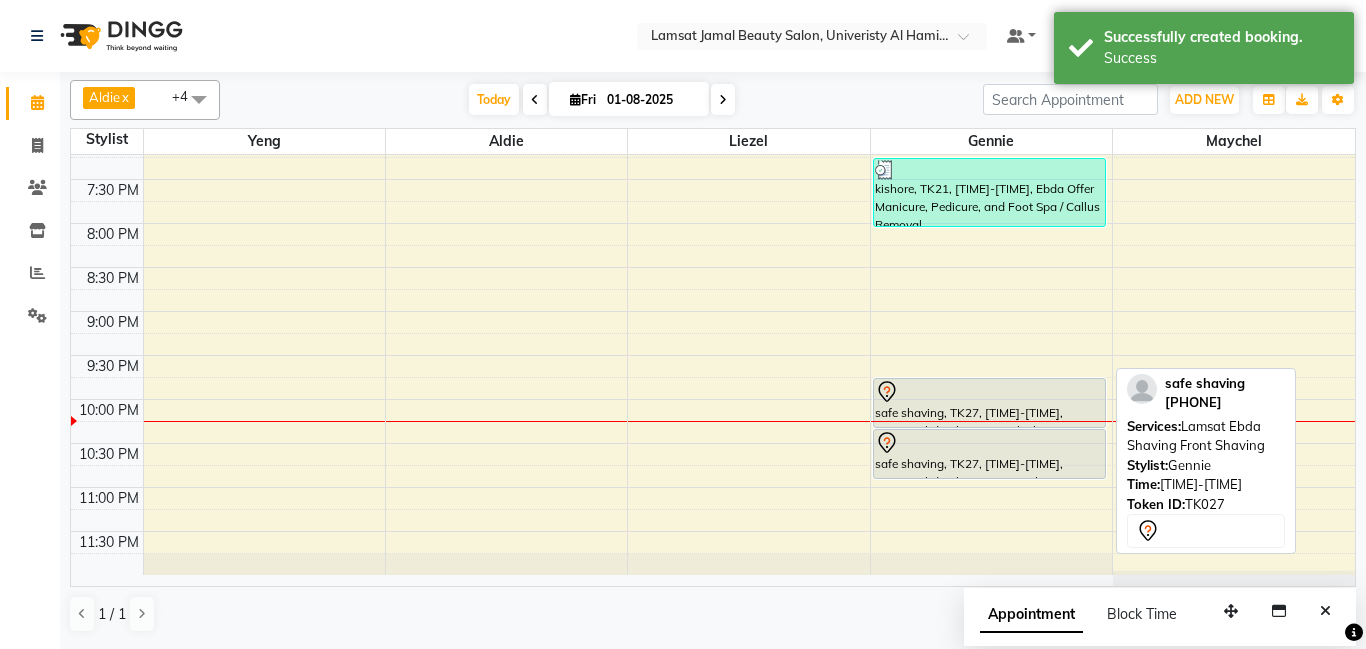 click at bounding box center [989, 443] 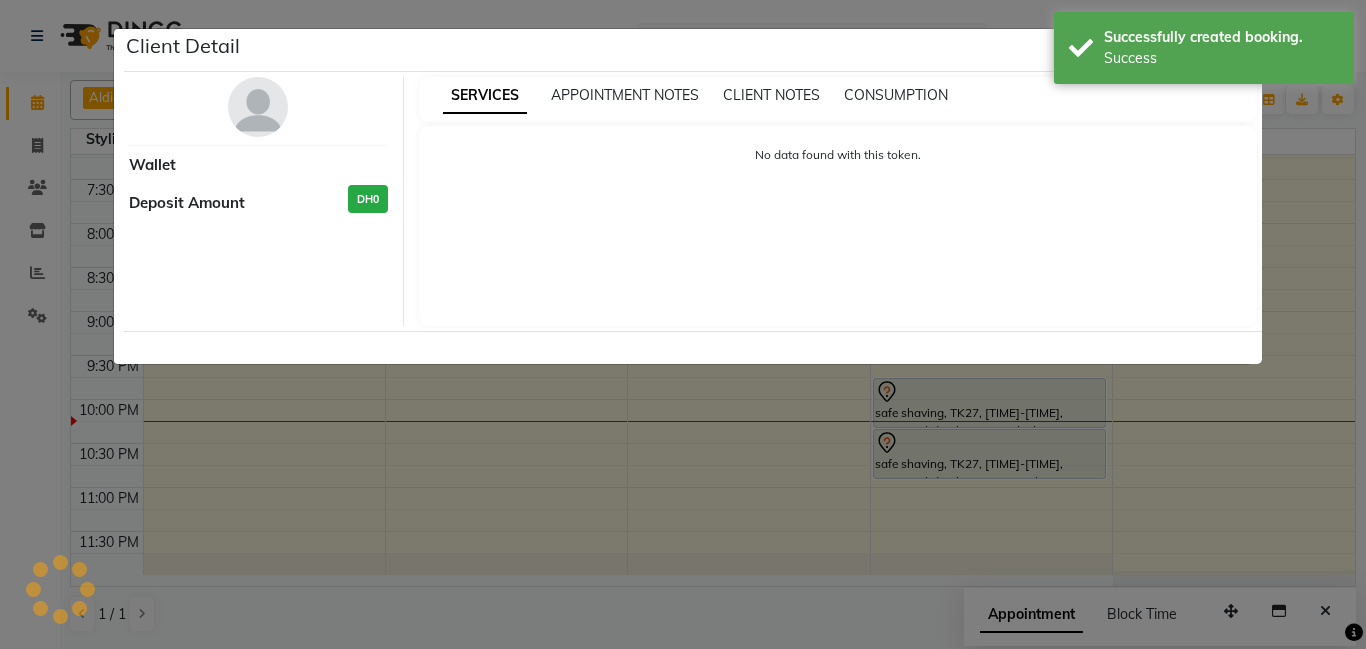 select on "7" 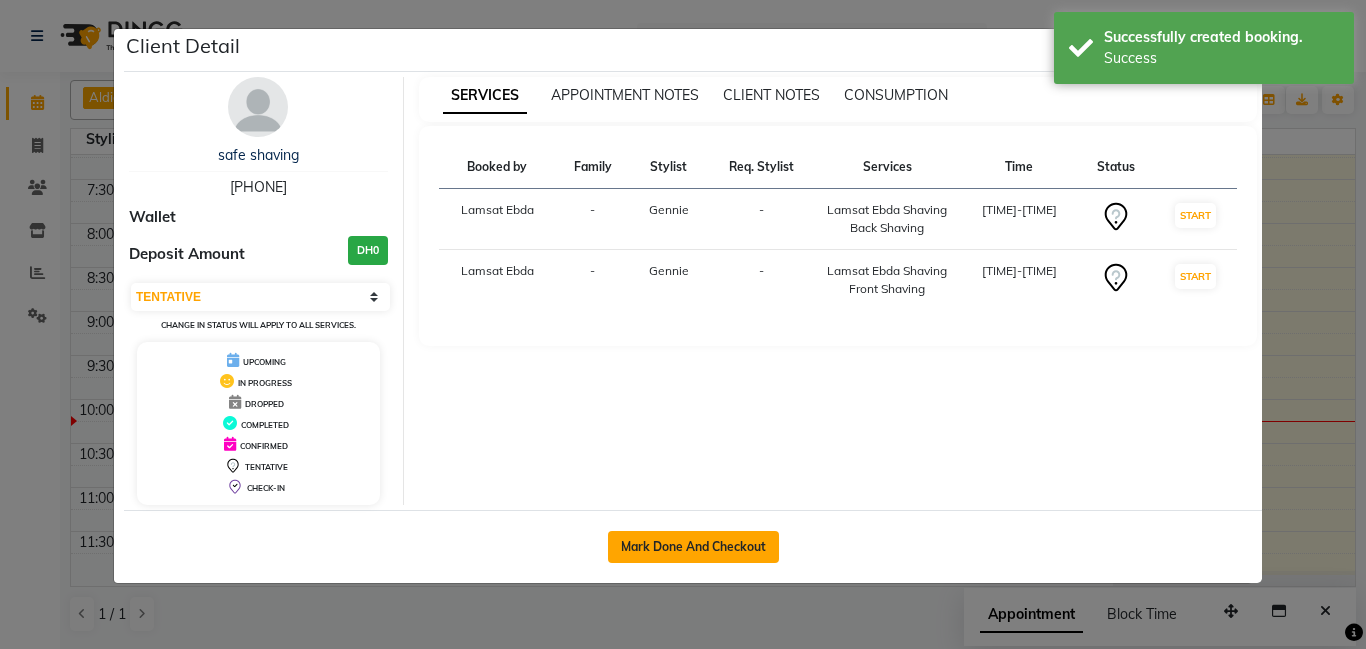 click on "Mark Done And Checkout" 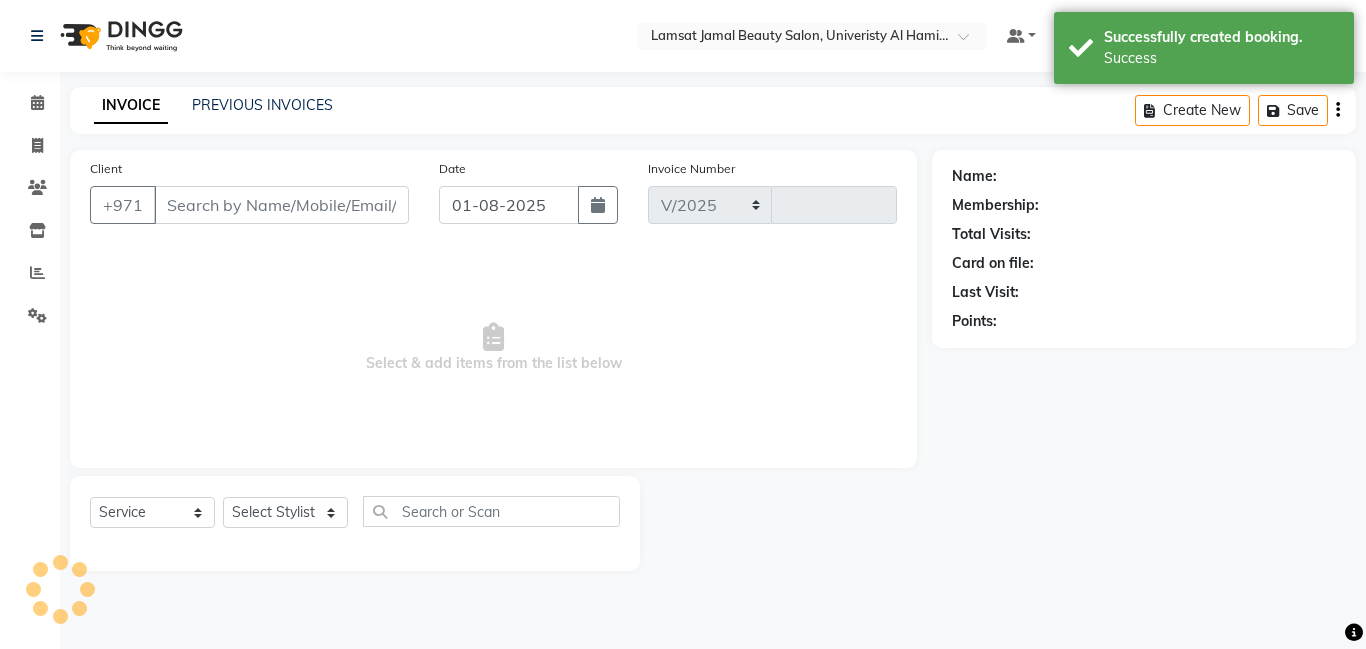 select on "8294" 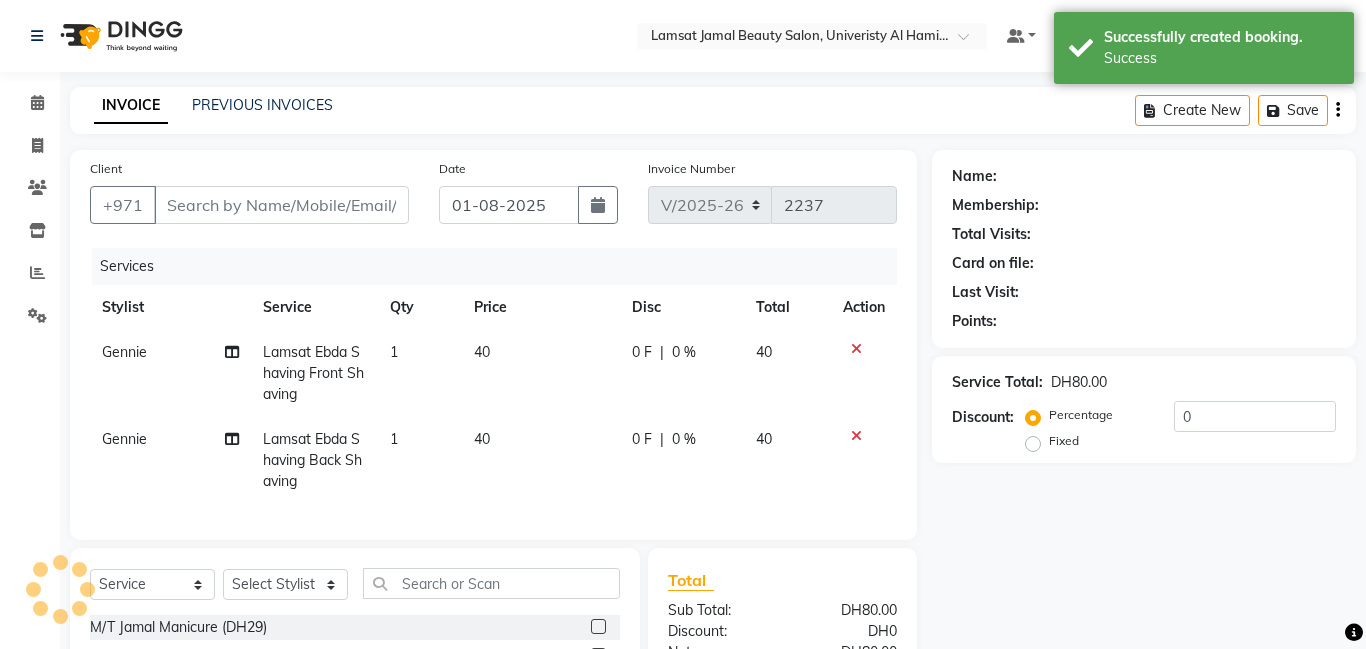 type on "50*****13" 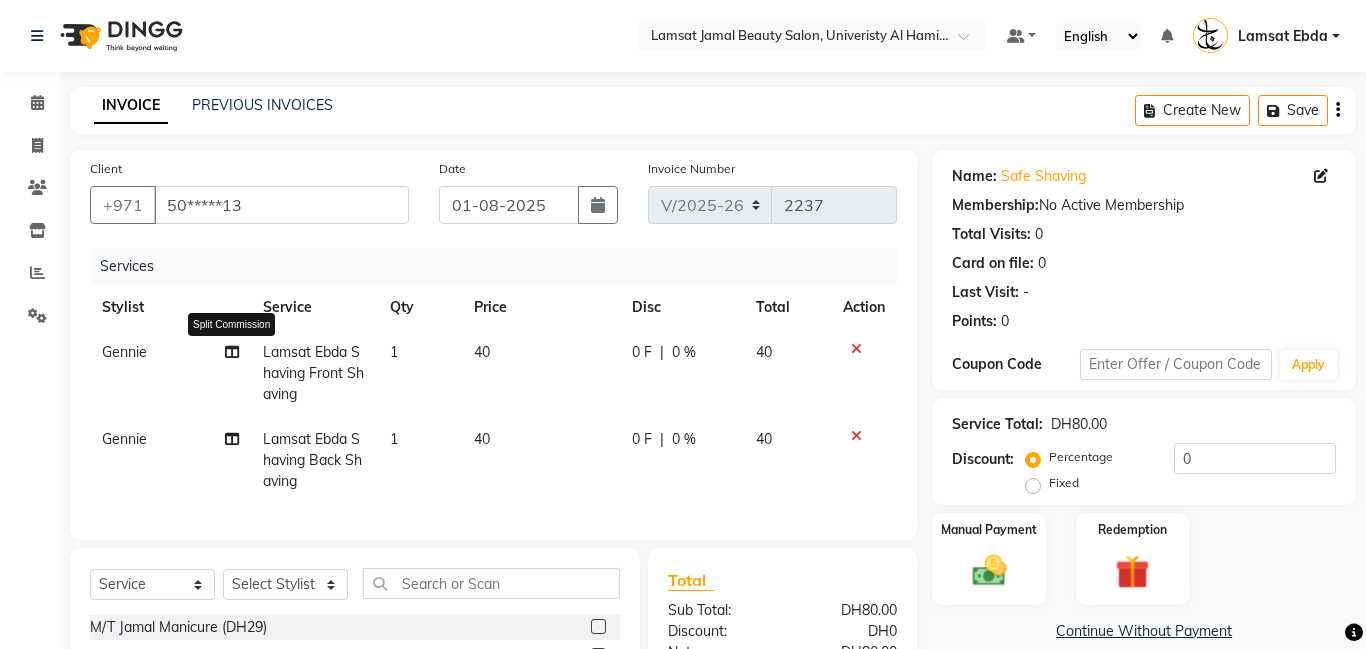 click 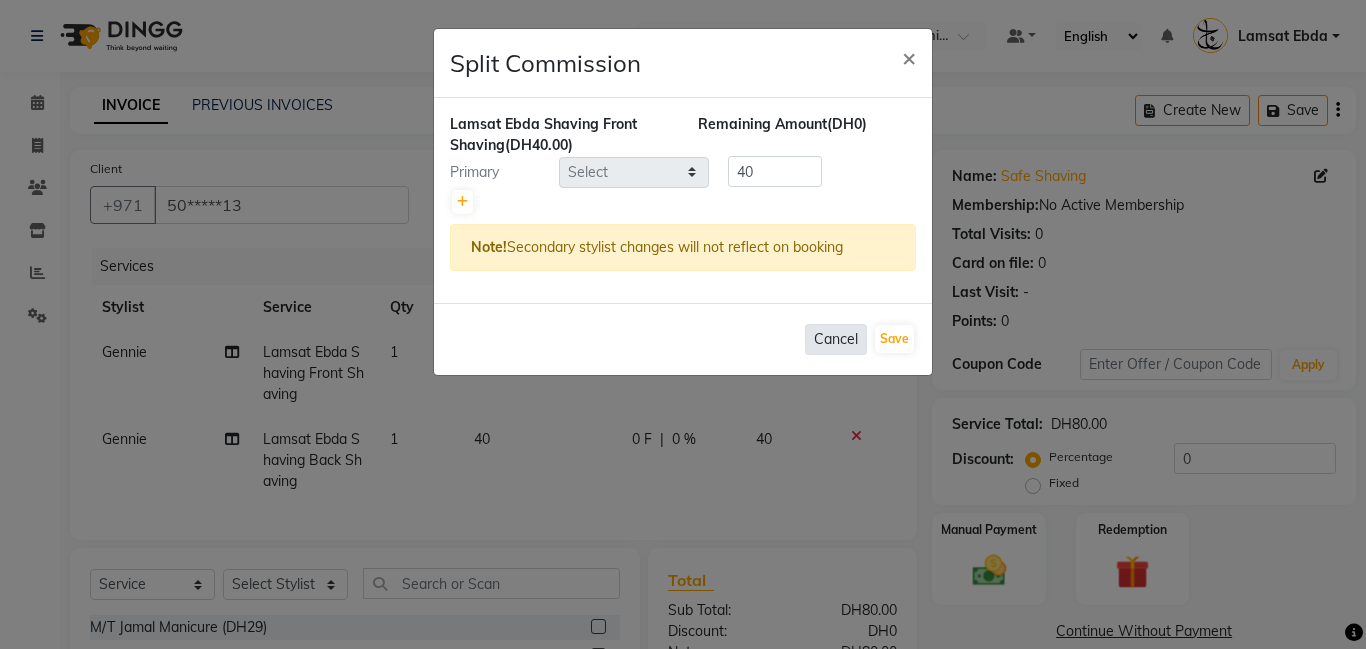click on "Cancel" 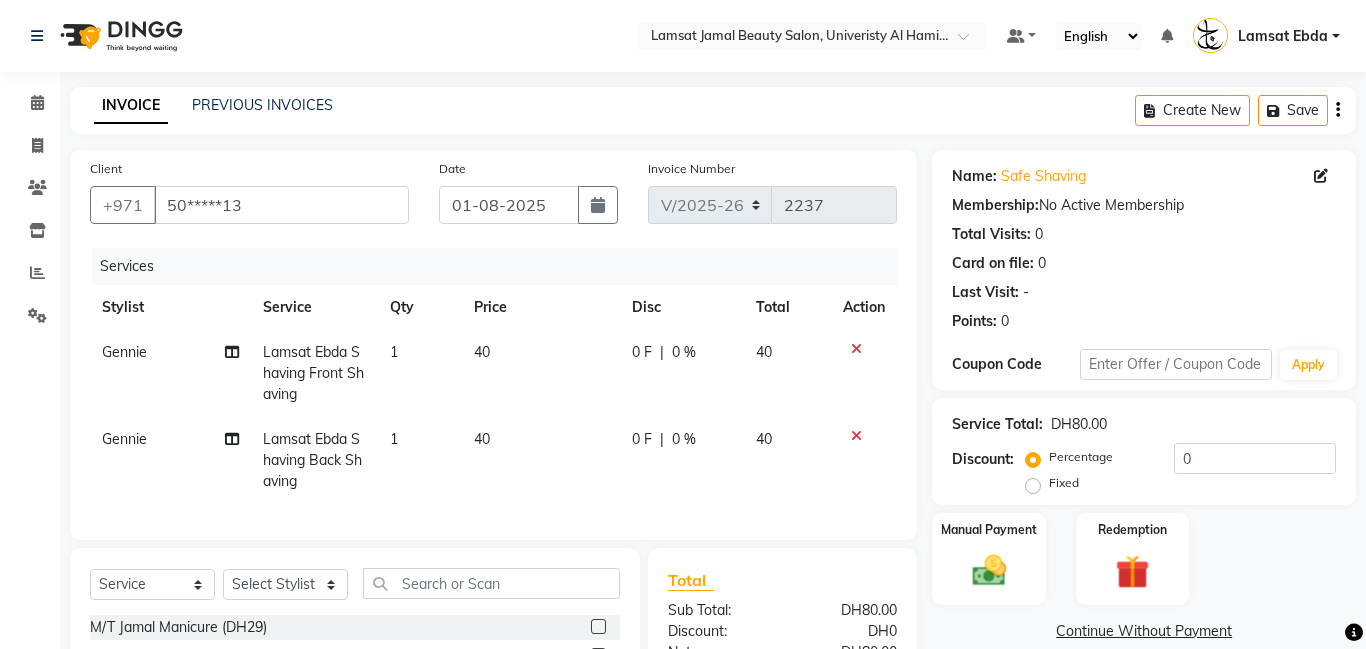 click on "40" 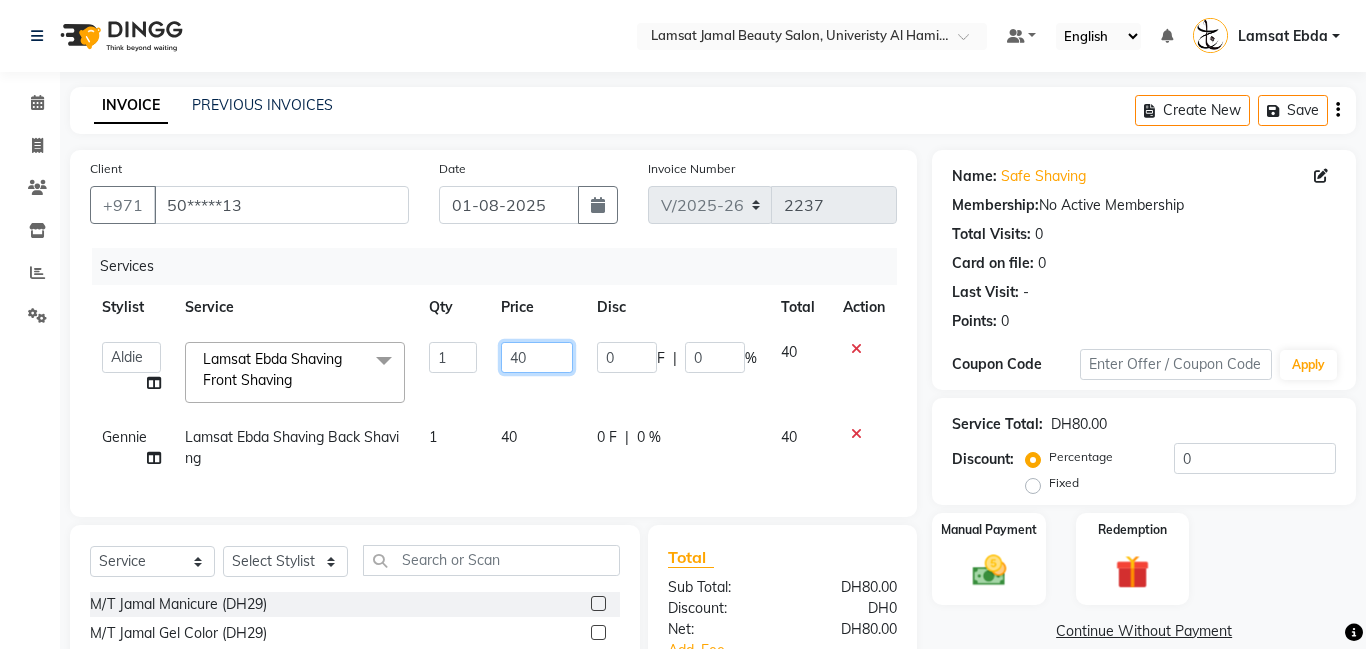 click on "40" 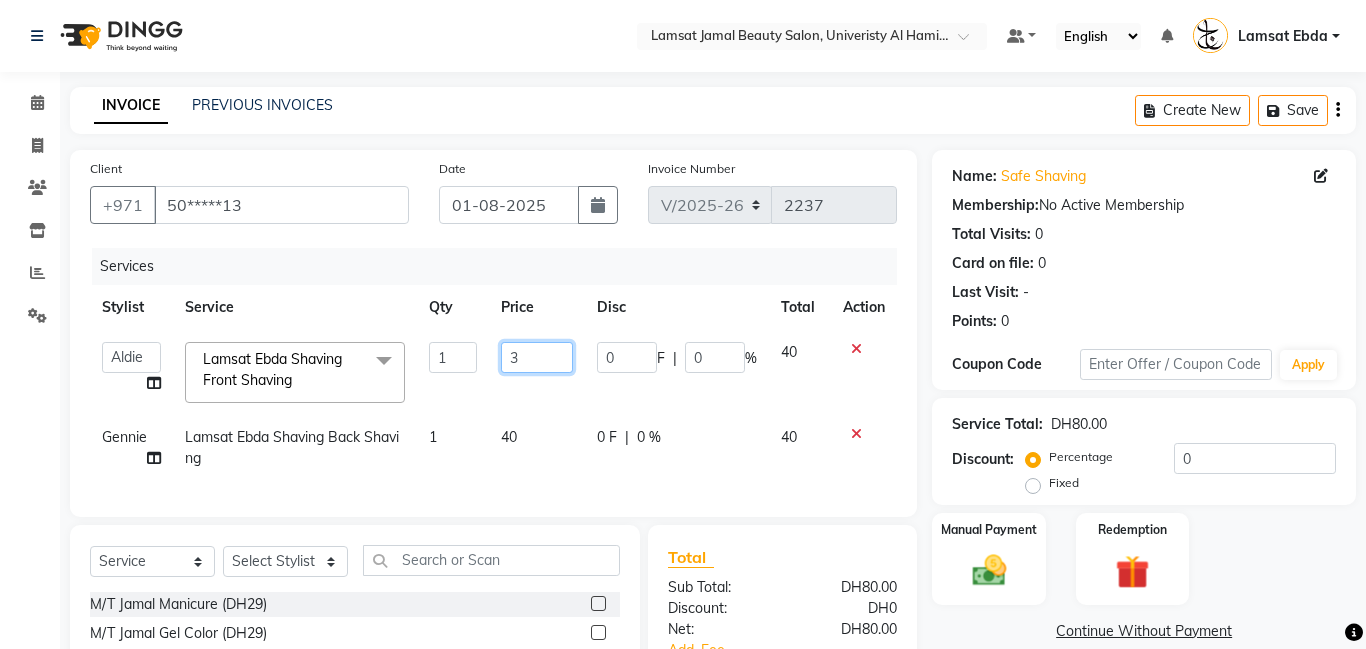 type on "30" 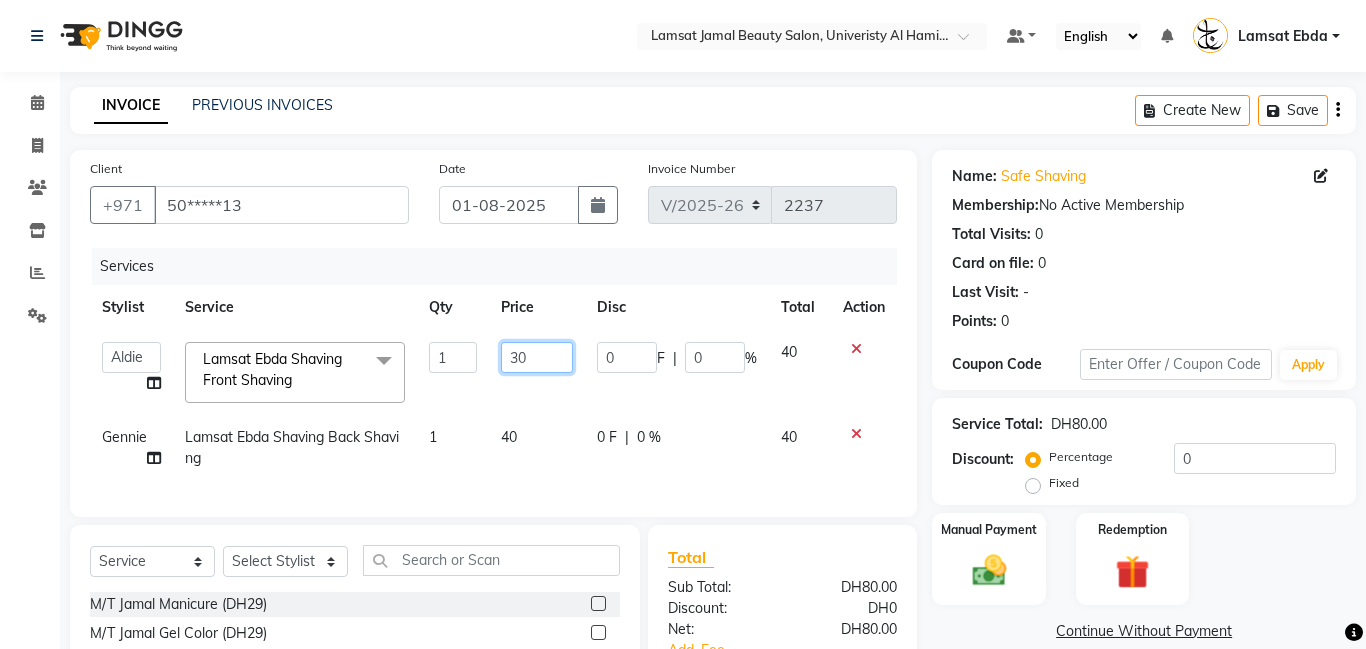 scroll, scrollTop: 201, scrollLeft: 0, axis: vertical 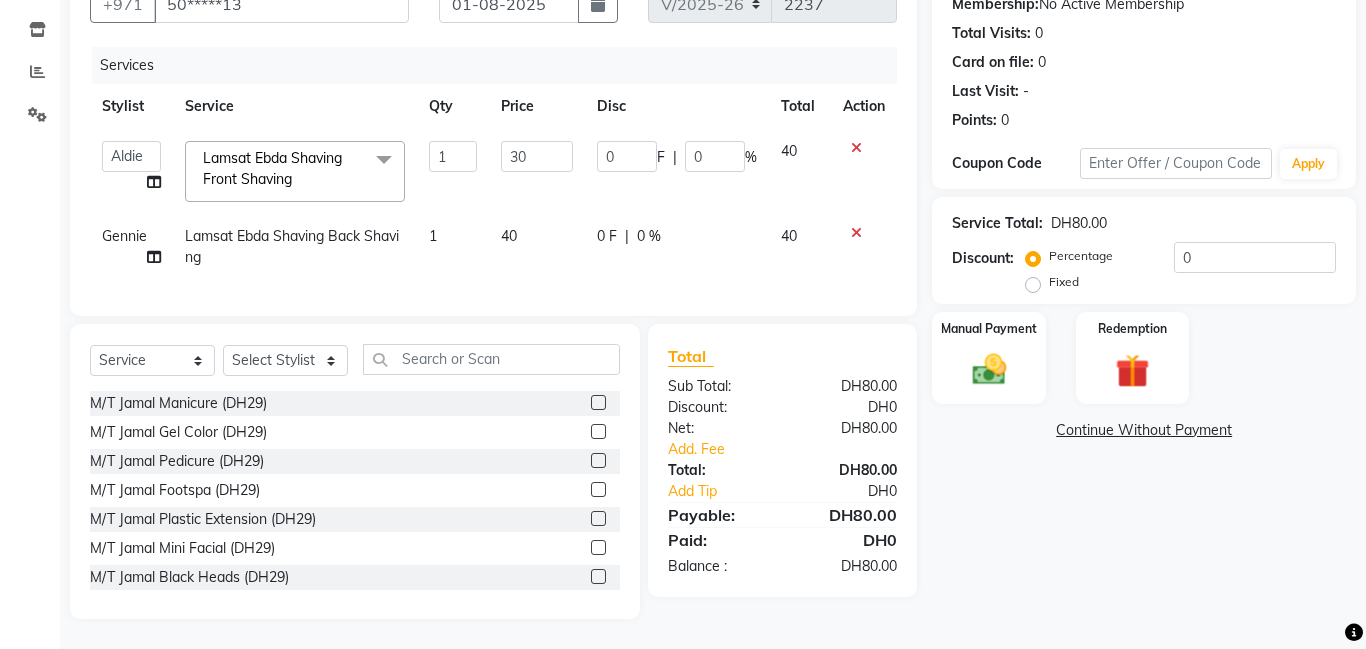 click on "40" 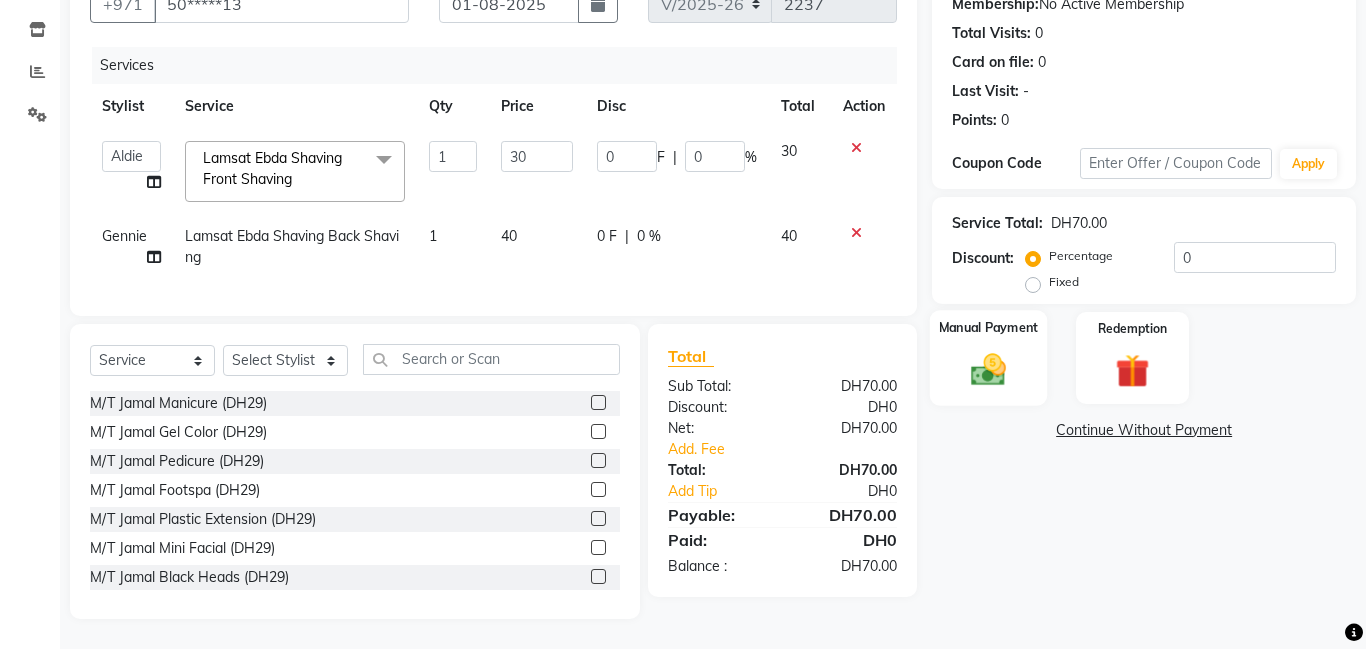 click on "Manual Payment" 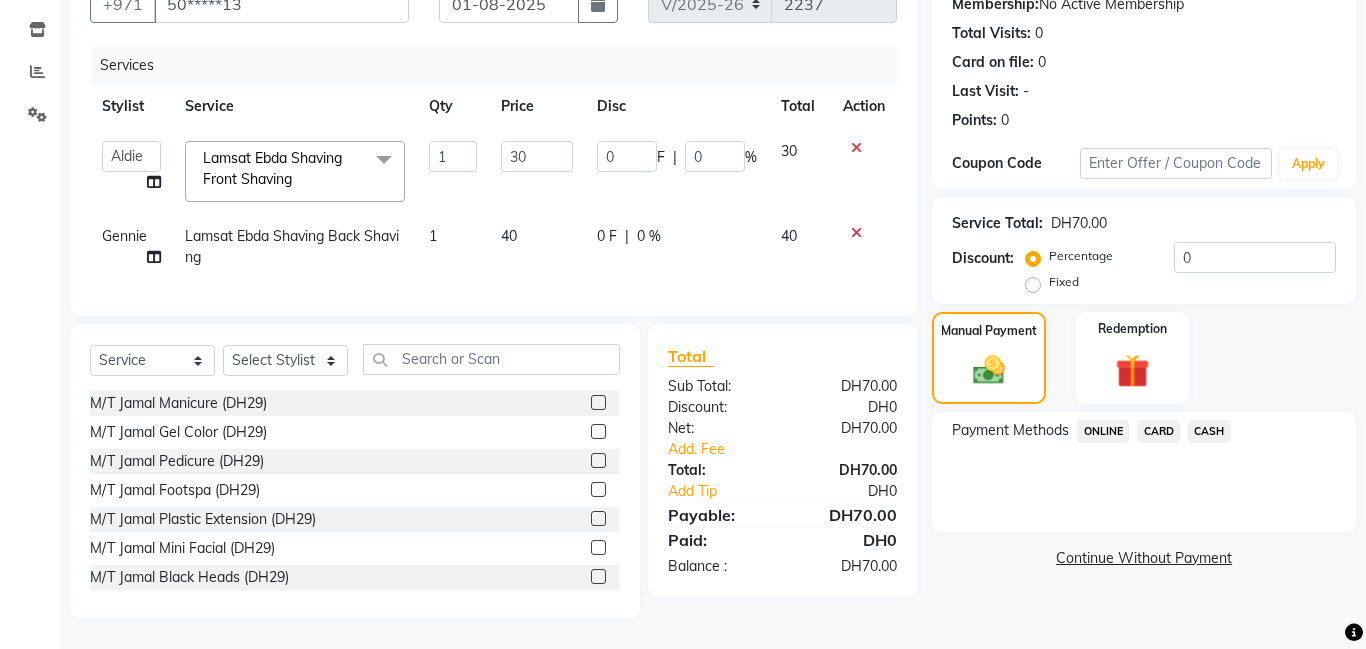 click on "CARD" 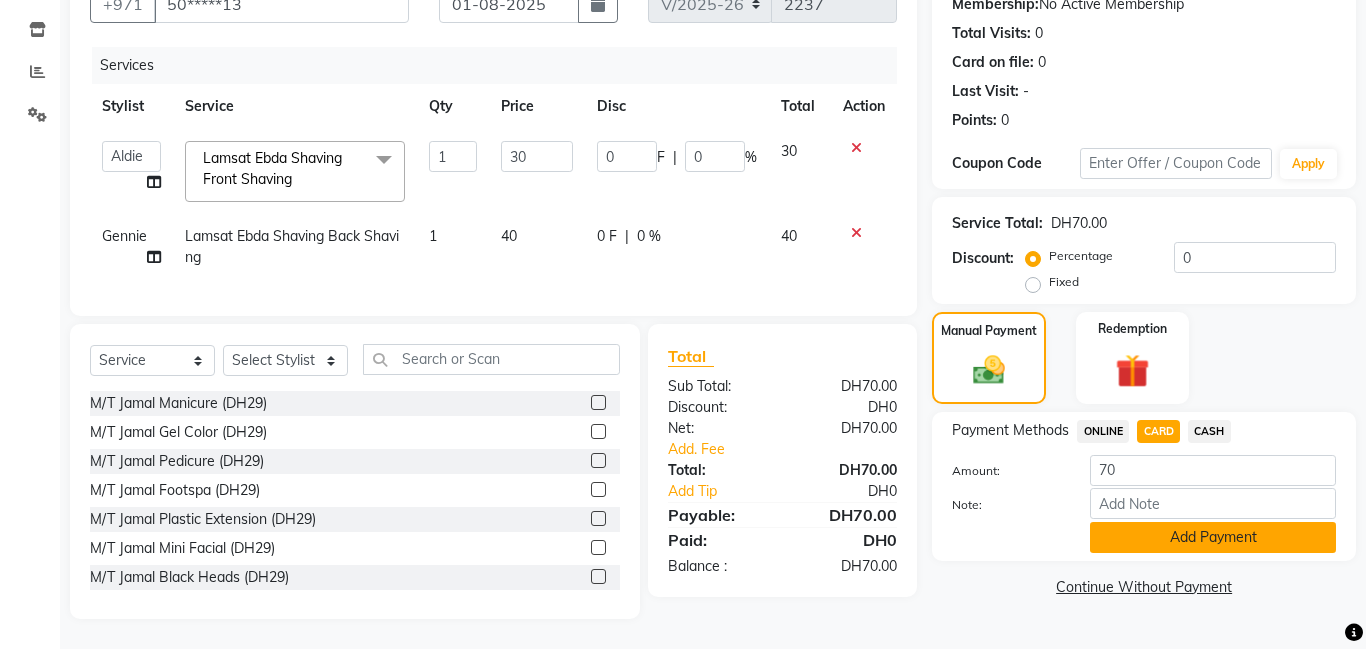 click on "Add Payment" 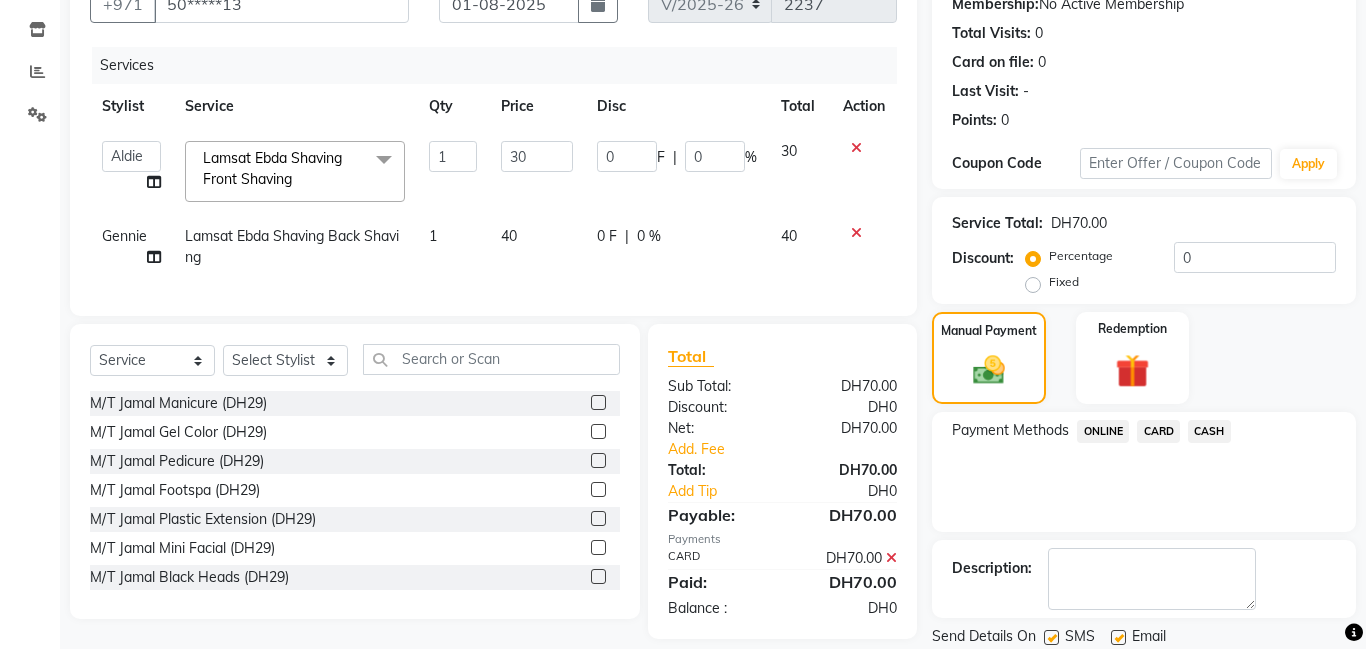 scroll, scrollTop: 268, scrollLeft: 0, axis: vertical 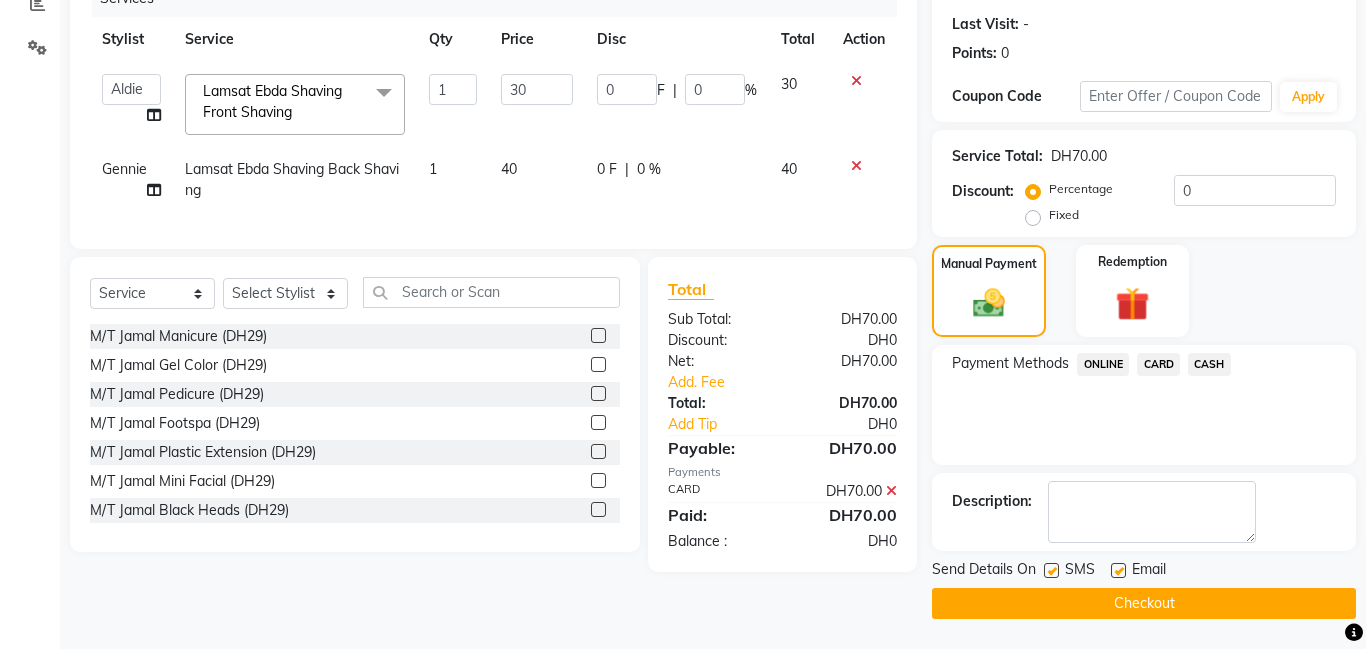 click on "Checkout" 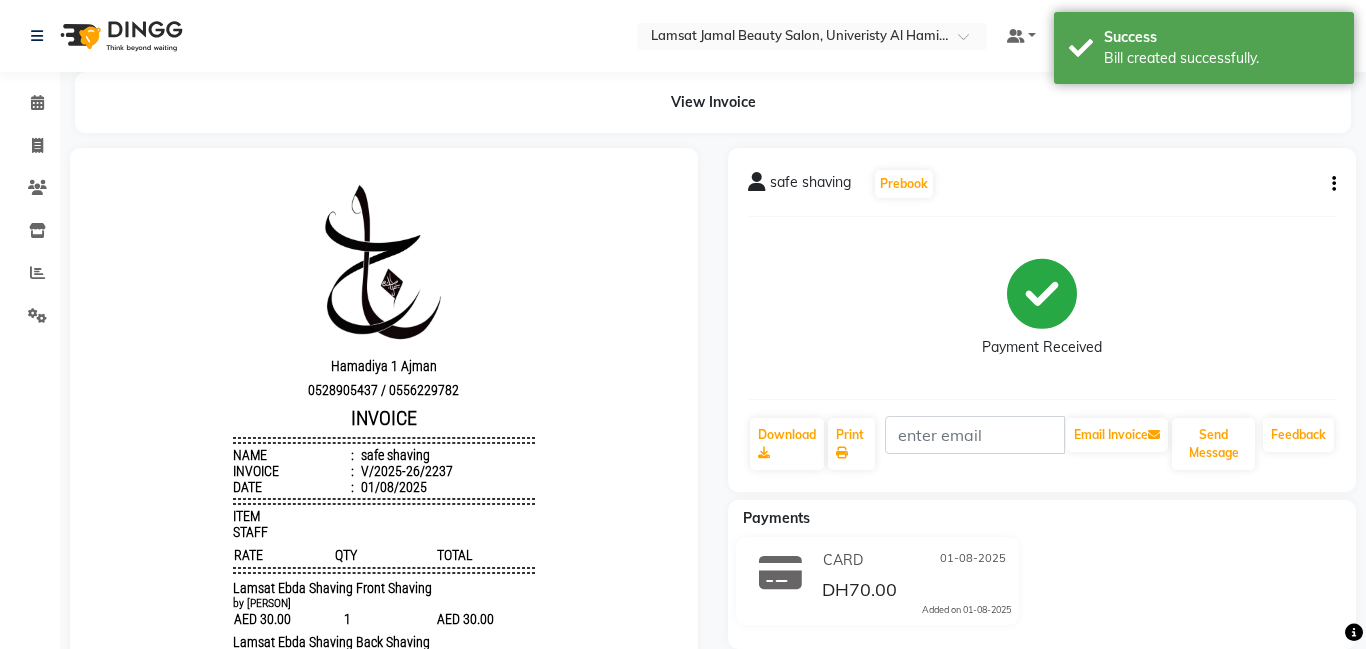 scroll, scrollTop: 0, scrollLeft: 0, axis: both 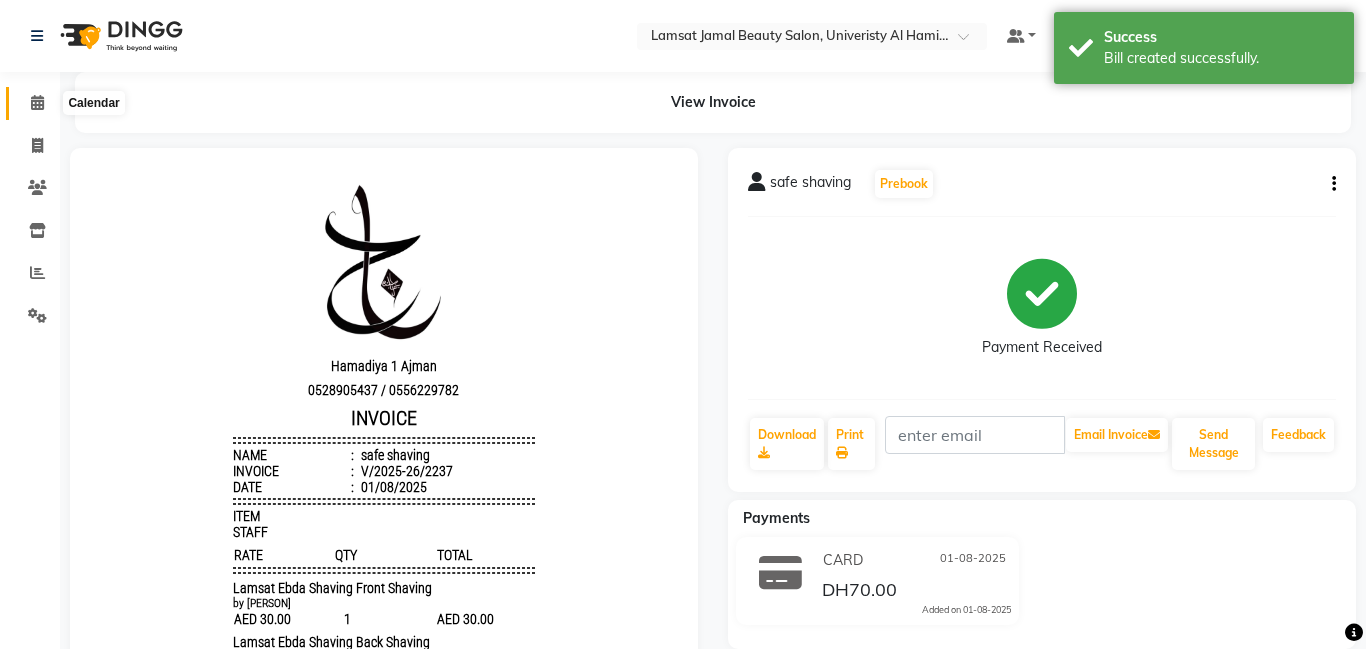 click 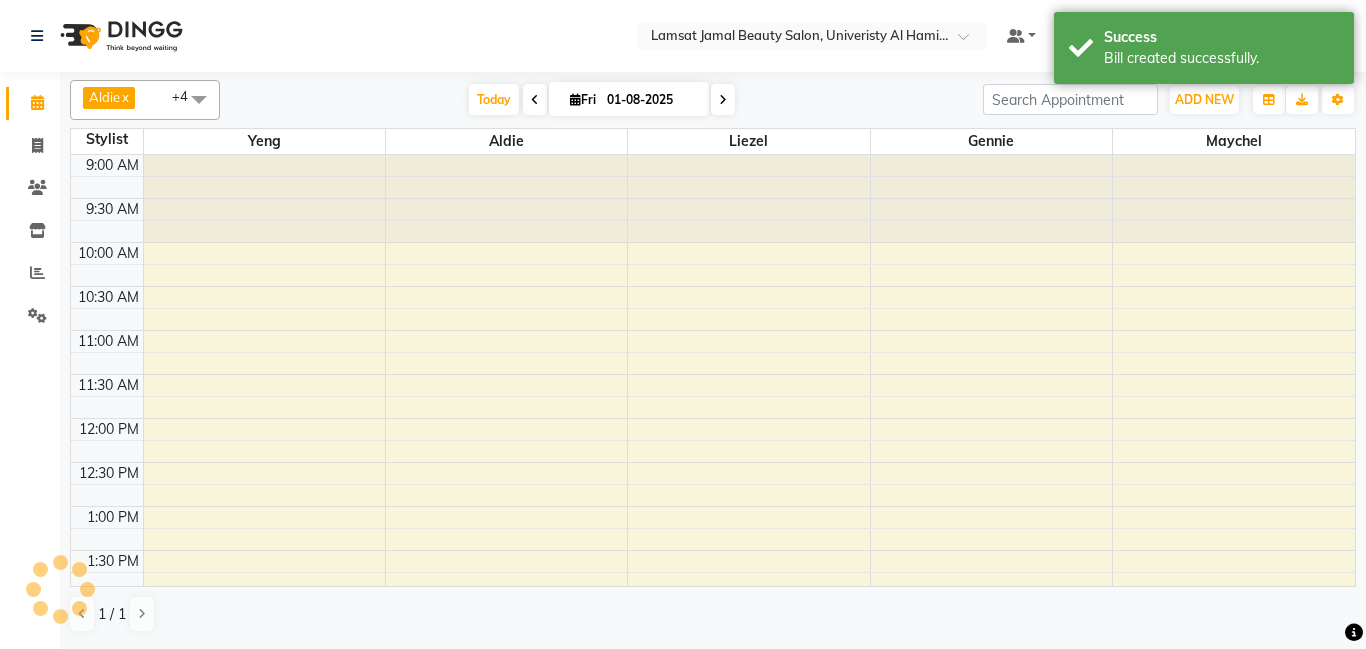scroll, scrollTop: 0, scrollLeft: 0, axis: both 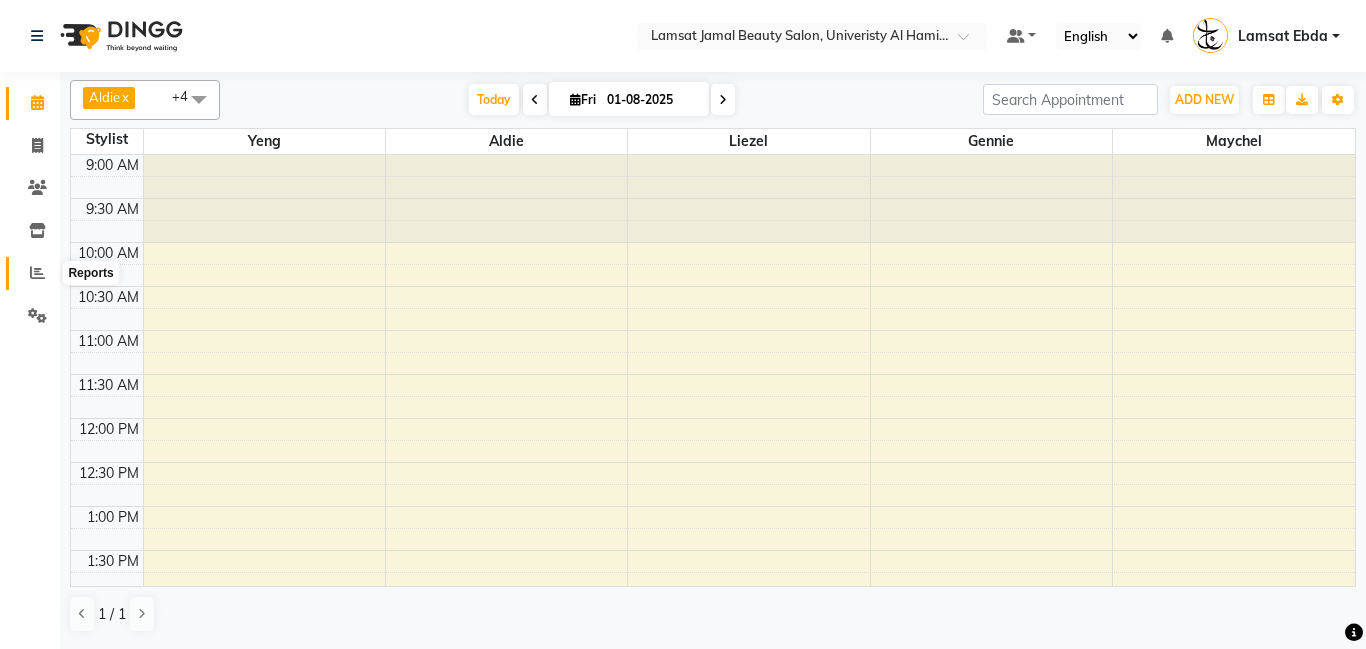 click 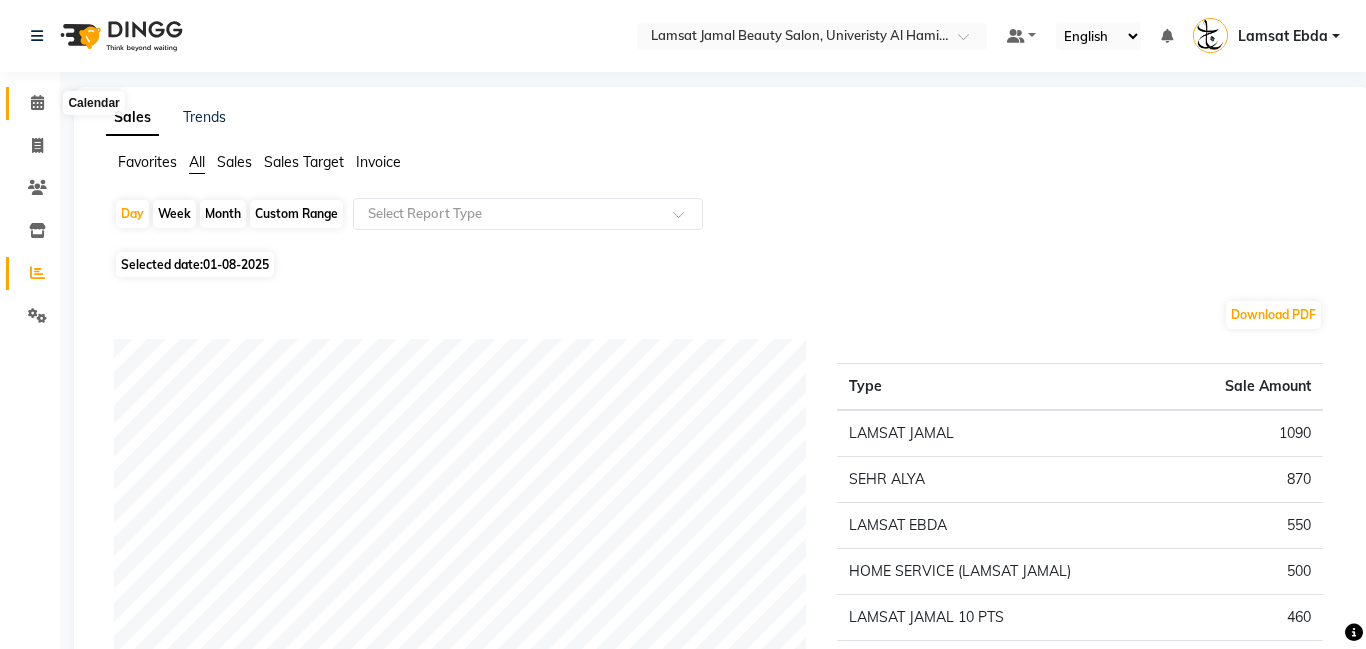 click 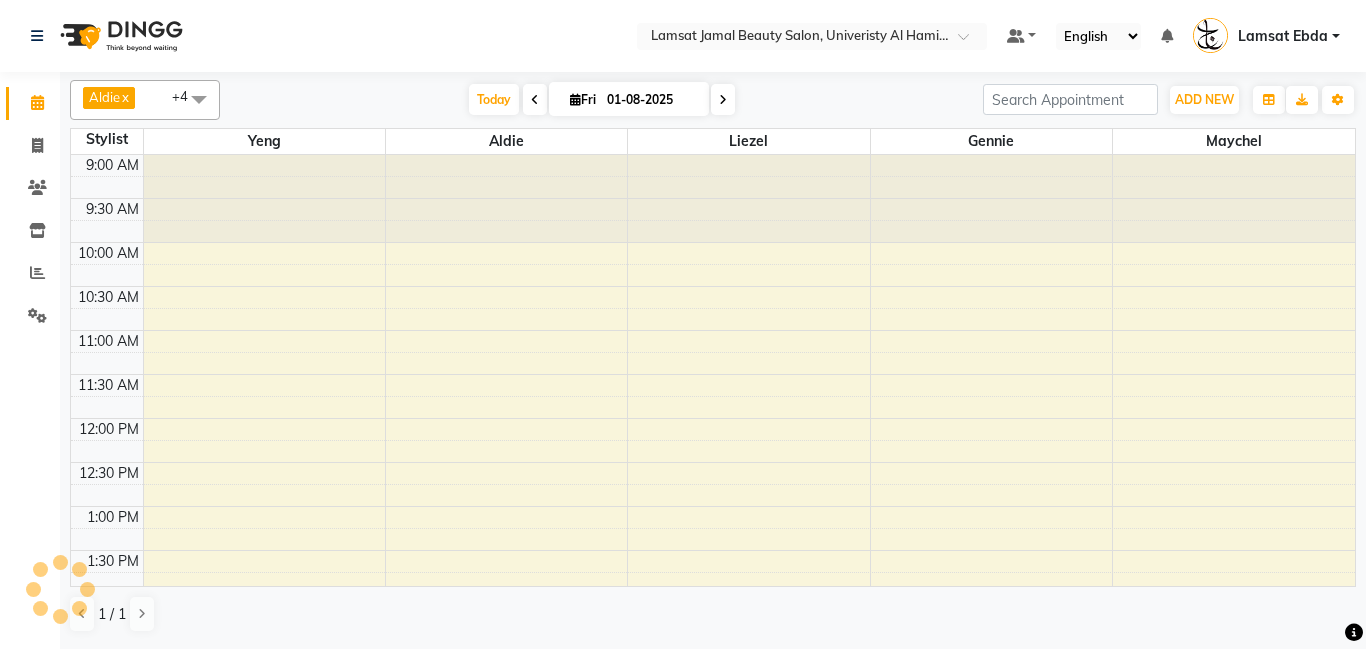 scroll, scrollTop: 0, scrollLeft: 0, axis: both 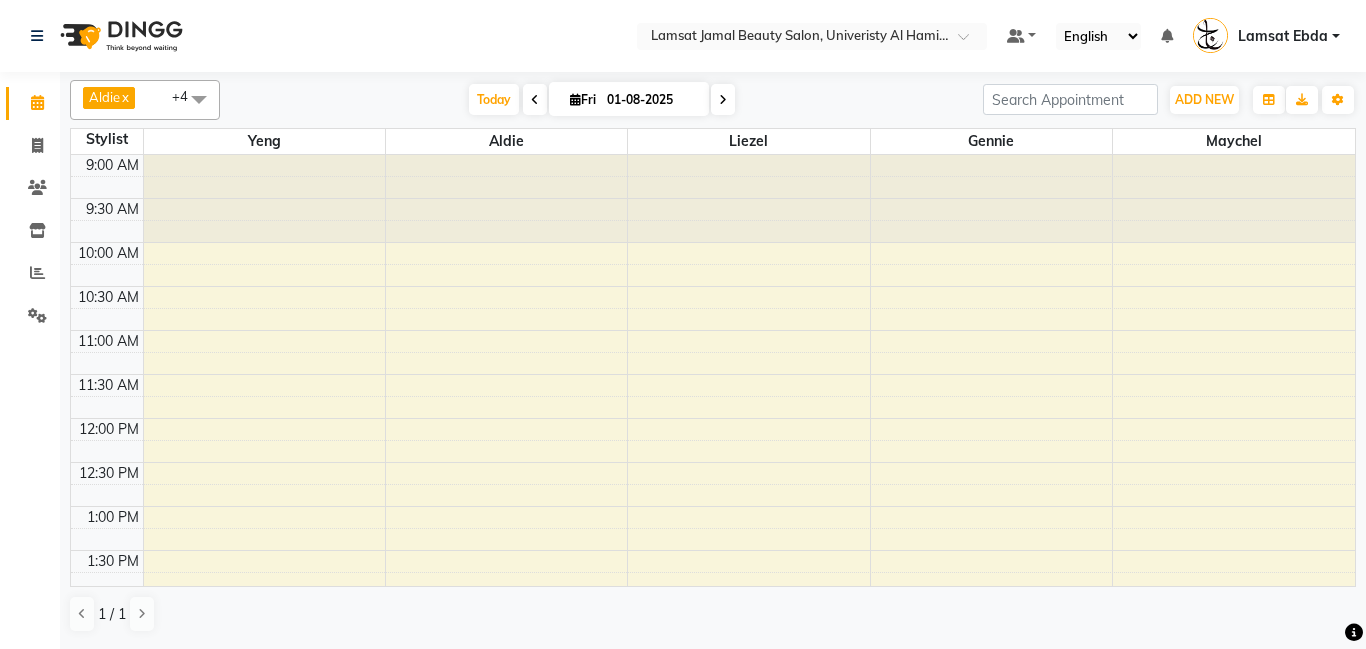 drag, startPoint x: 281, startPoint y: 255, endPoint x: 388, endPoint y: 50, distance: 231.24446 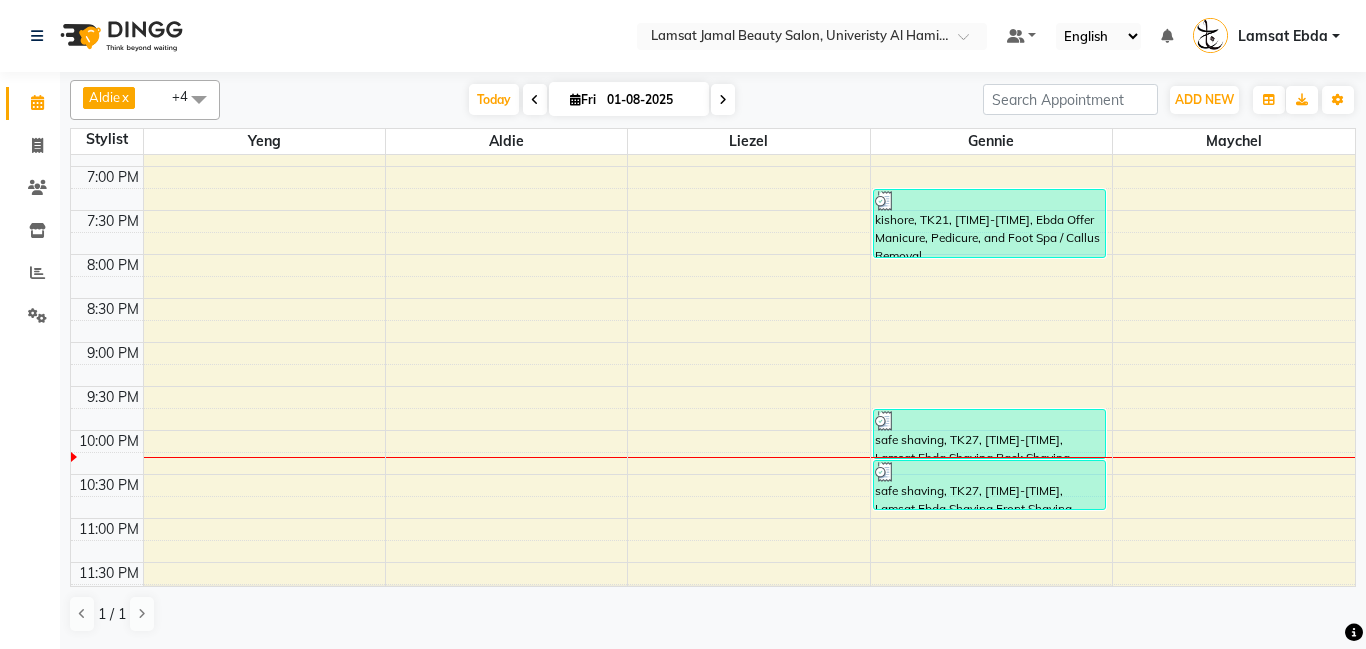 scroll, scrollTop: 899, scrollLeft: 0, axis: vertical 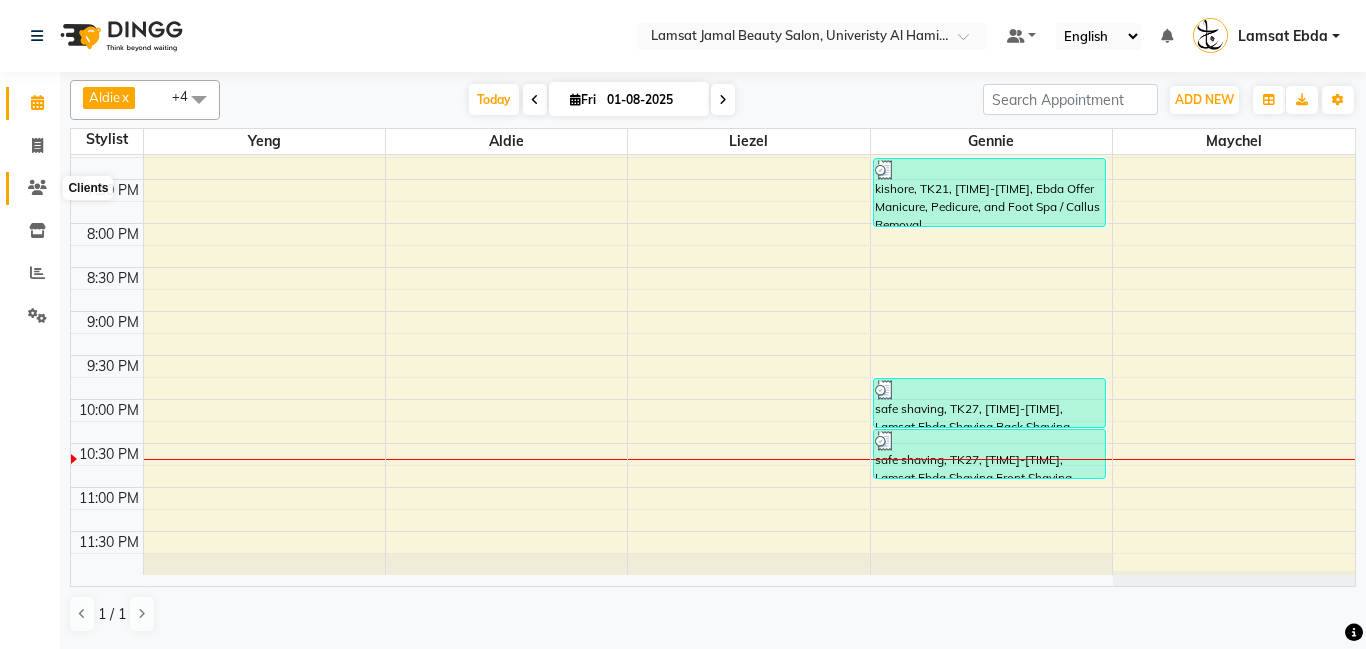 click 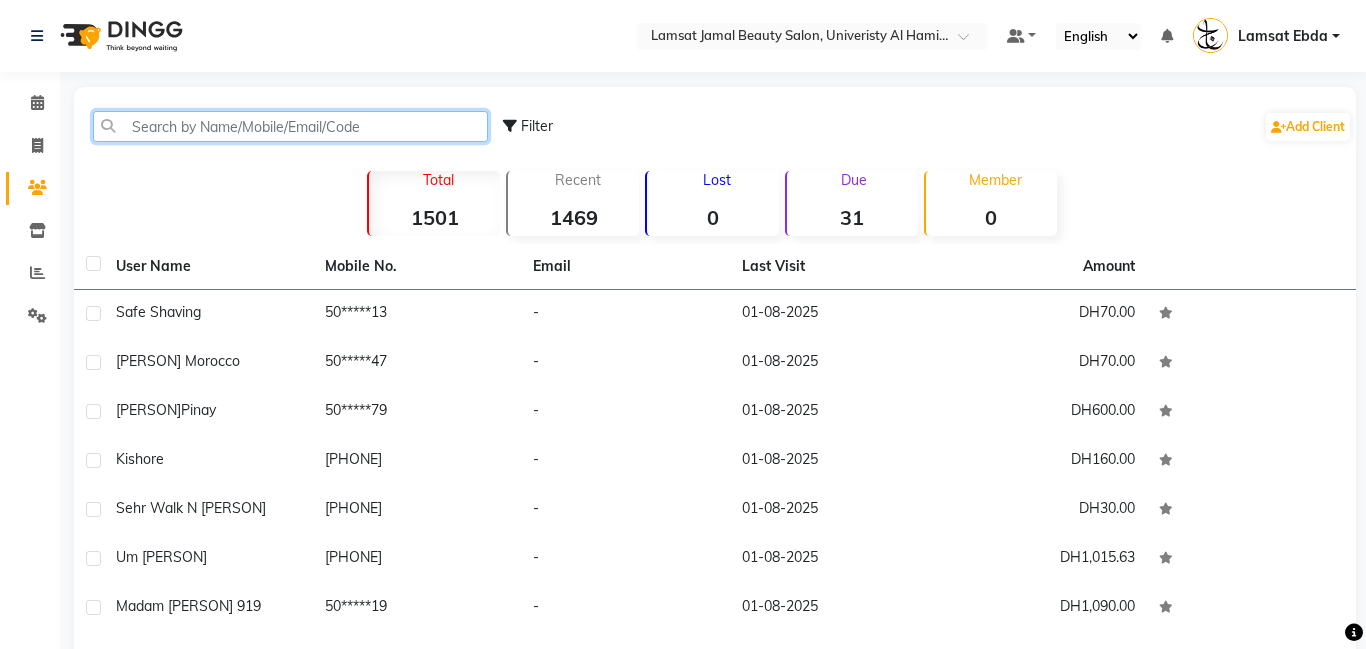 click 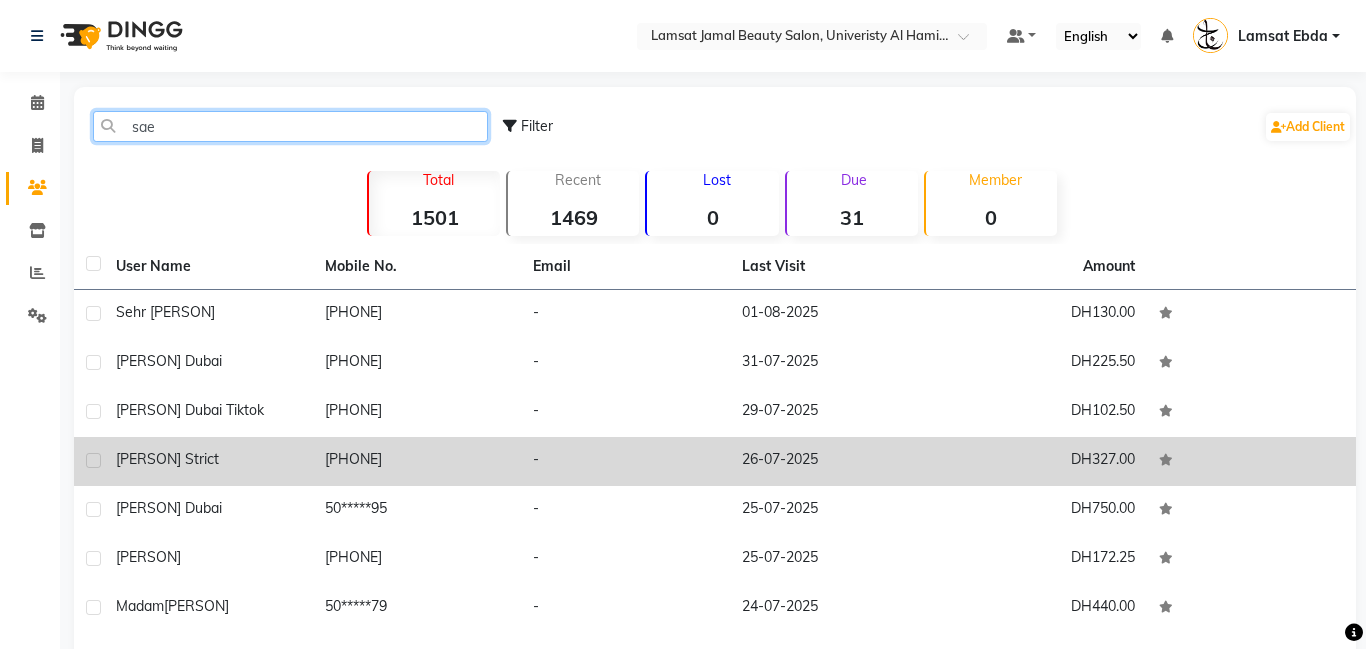 scroll, scrollTop: 217, scrollLeft: 0, axis: vertical 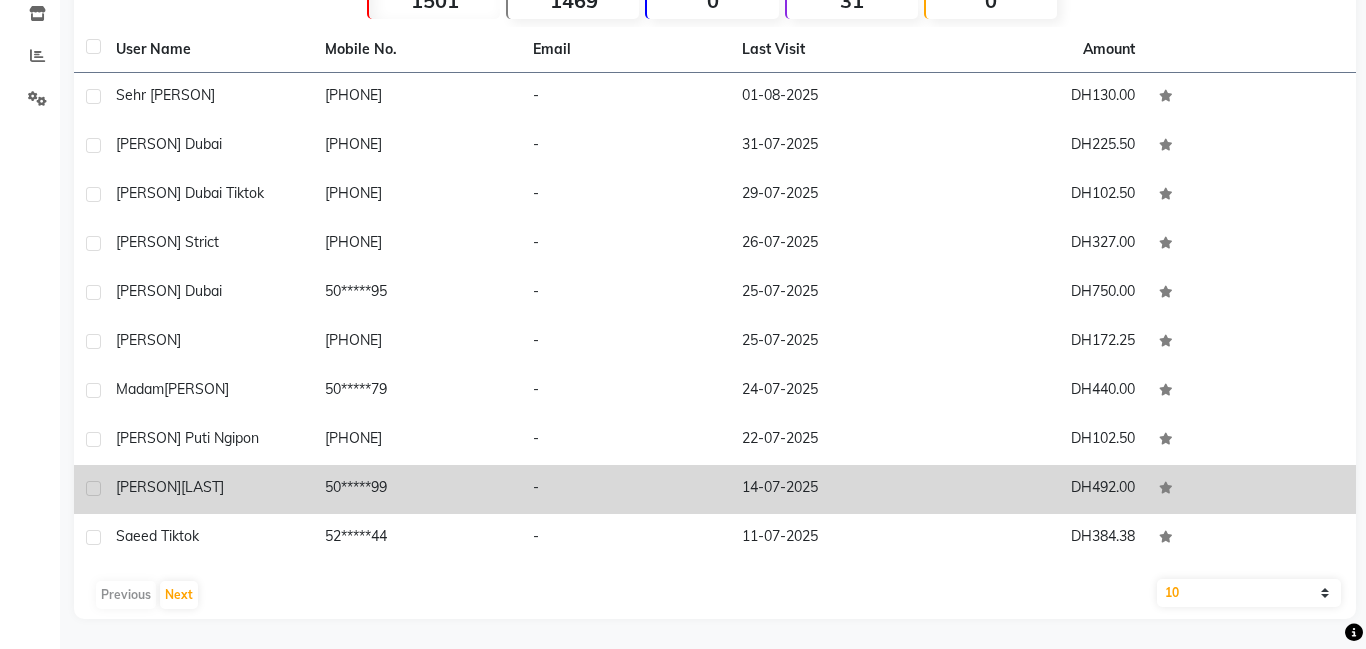 type on "sae" 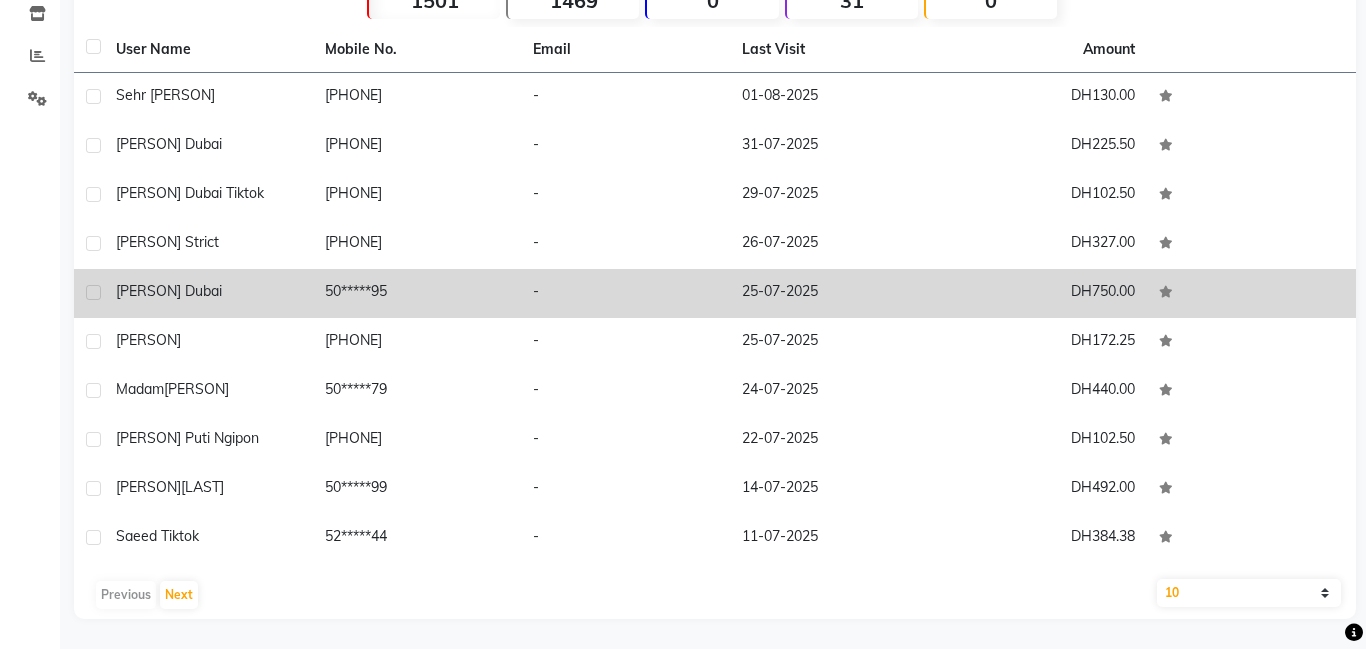 scroll, scrollTop: 0, scrollLeft: 0, axis: both 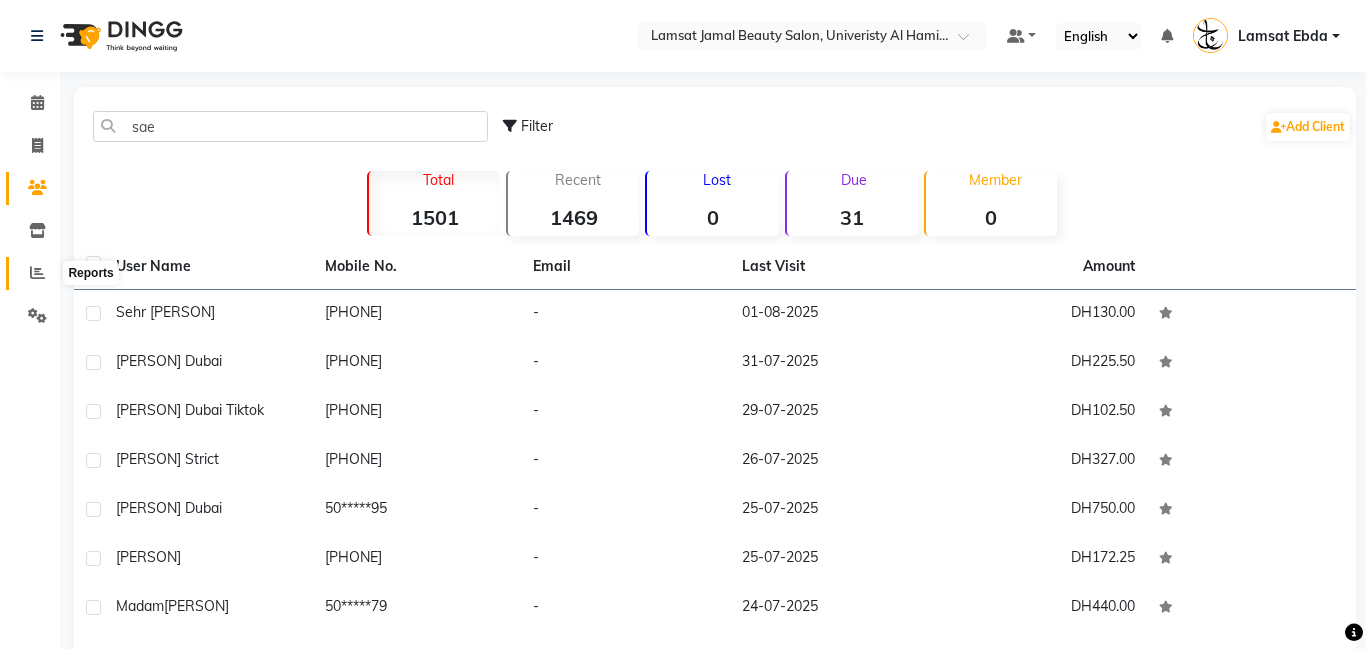 click 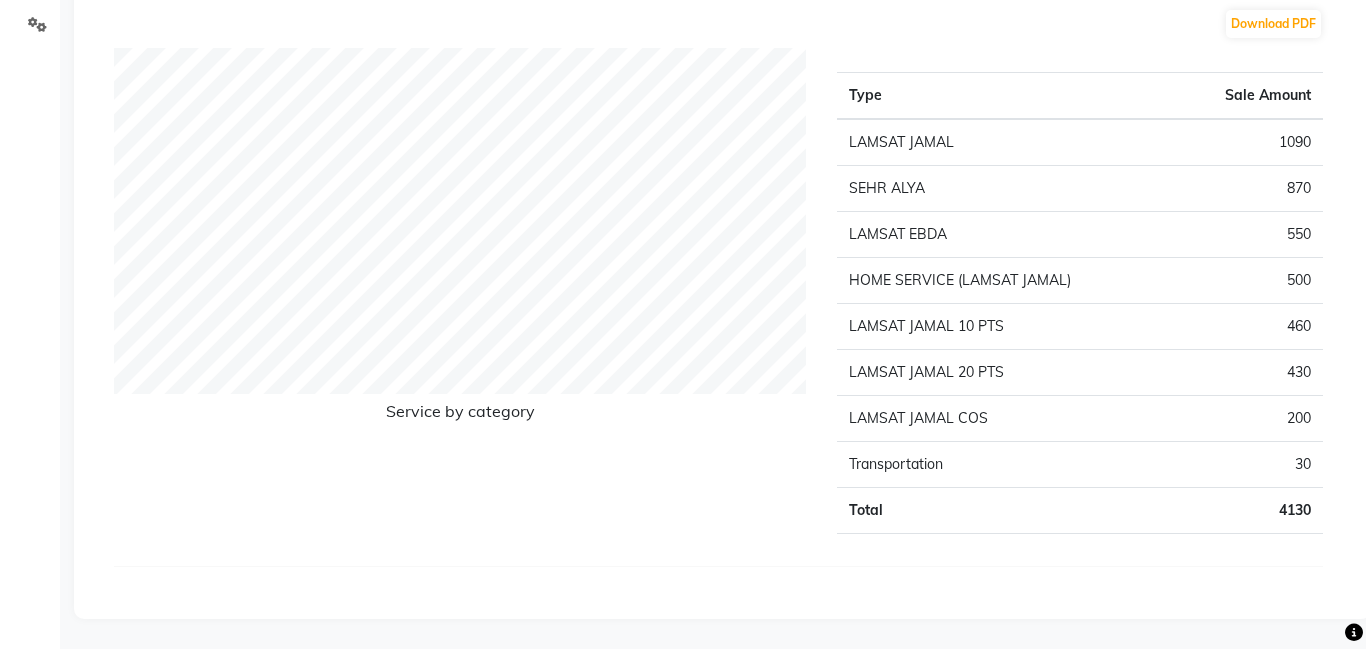 scroll, scrollTop: 0, scrollLeft: 0, axis: both 